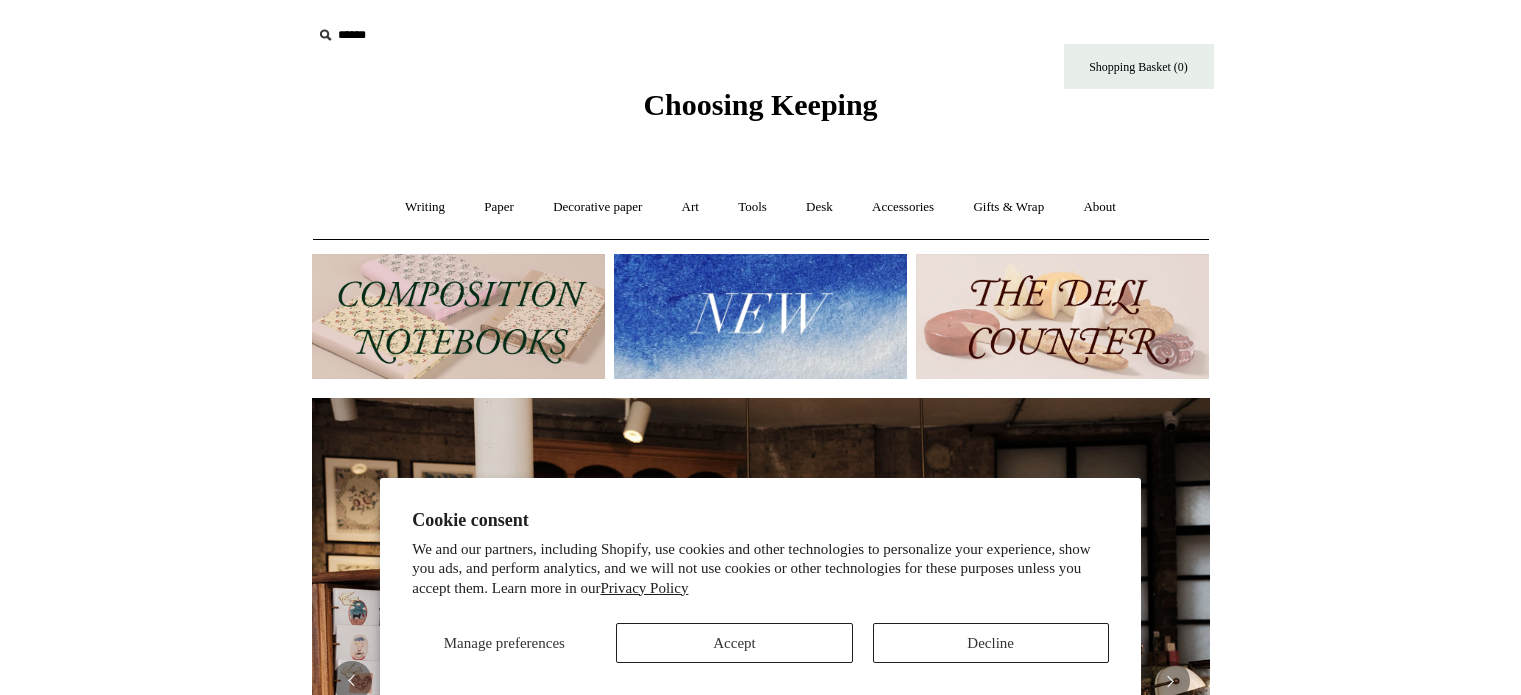 scroll, scrollTop: 0, scrollLeft: 0, axis: both 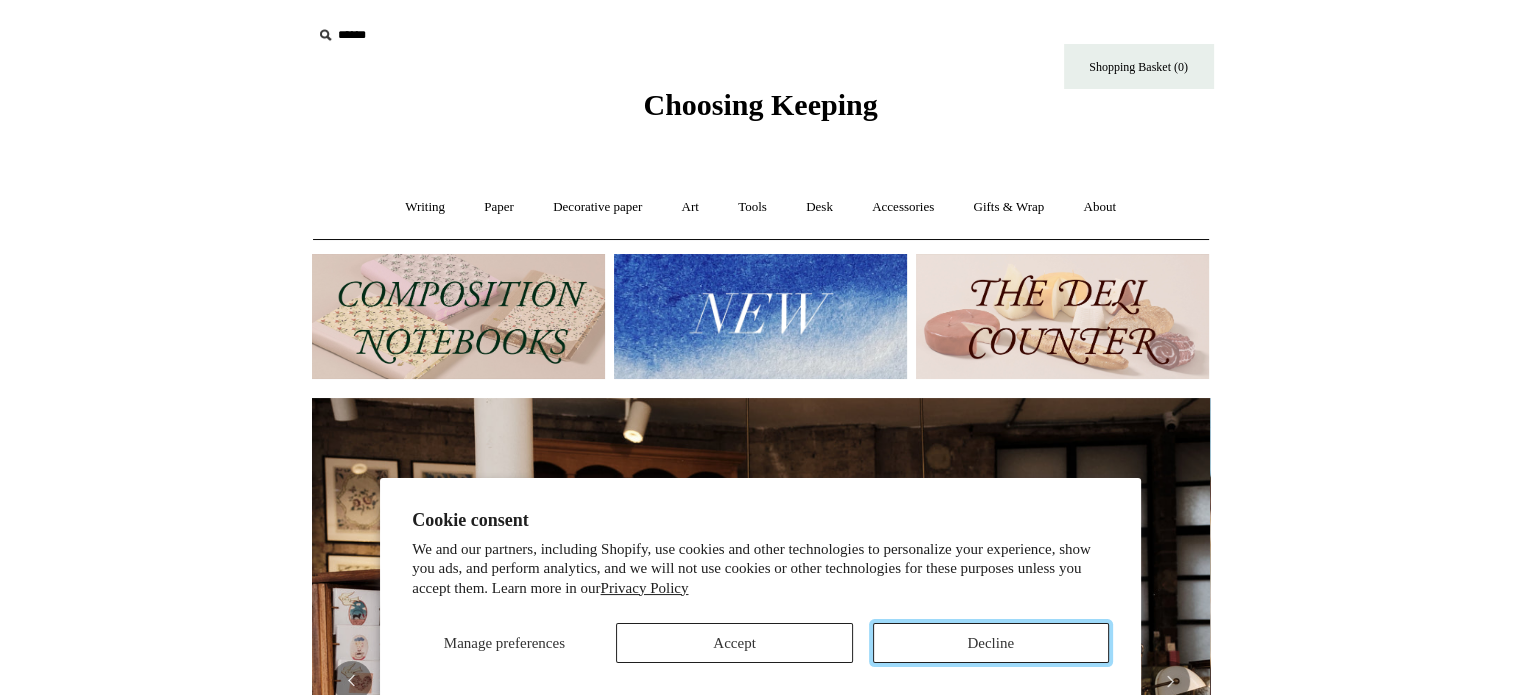 click on "Decline" at bounding box center (991, 643) 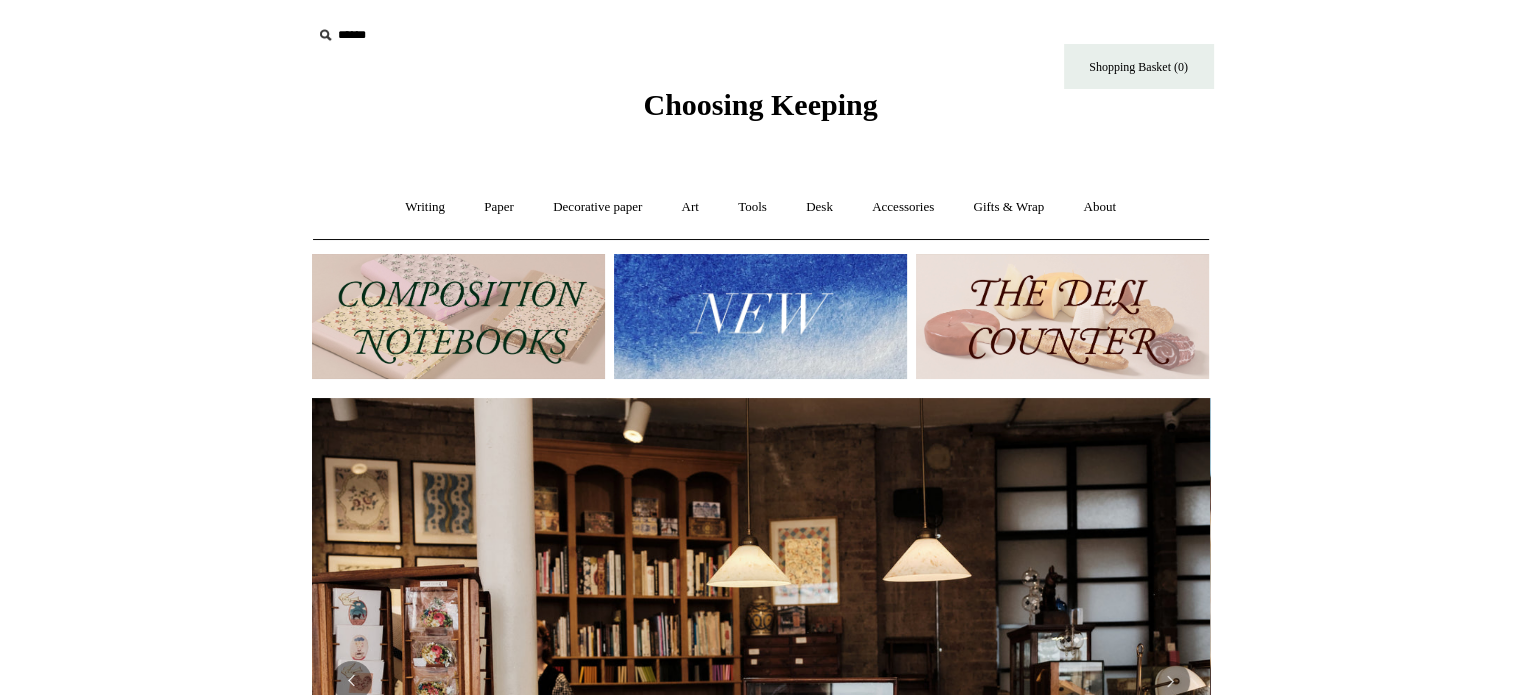 click on "Cookie consent We and our partners, including Shopify, use cookies and other technologies to personalize your experience, show you ads, and perform analytics, and we will not use cookies or other technologies for these purposes unless you accept them. Learn more in our   Privacy Policy Manage preferences Accept Decline
Menu
Choosing Keeping
*
Shipping Information
* ⤺" at bounding box center [760, 838] 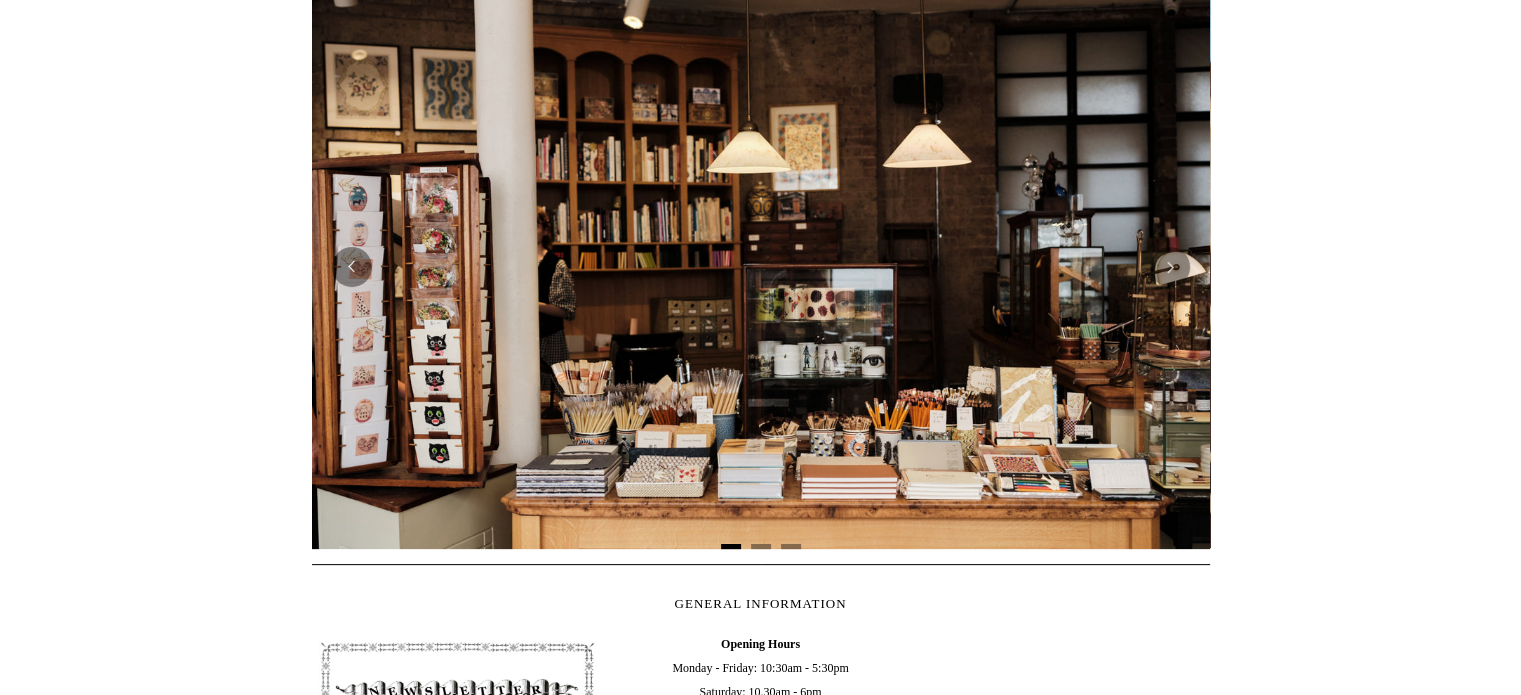 scroll, scrollTop: 440, scrollLeft: 0, axis: vertical 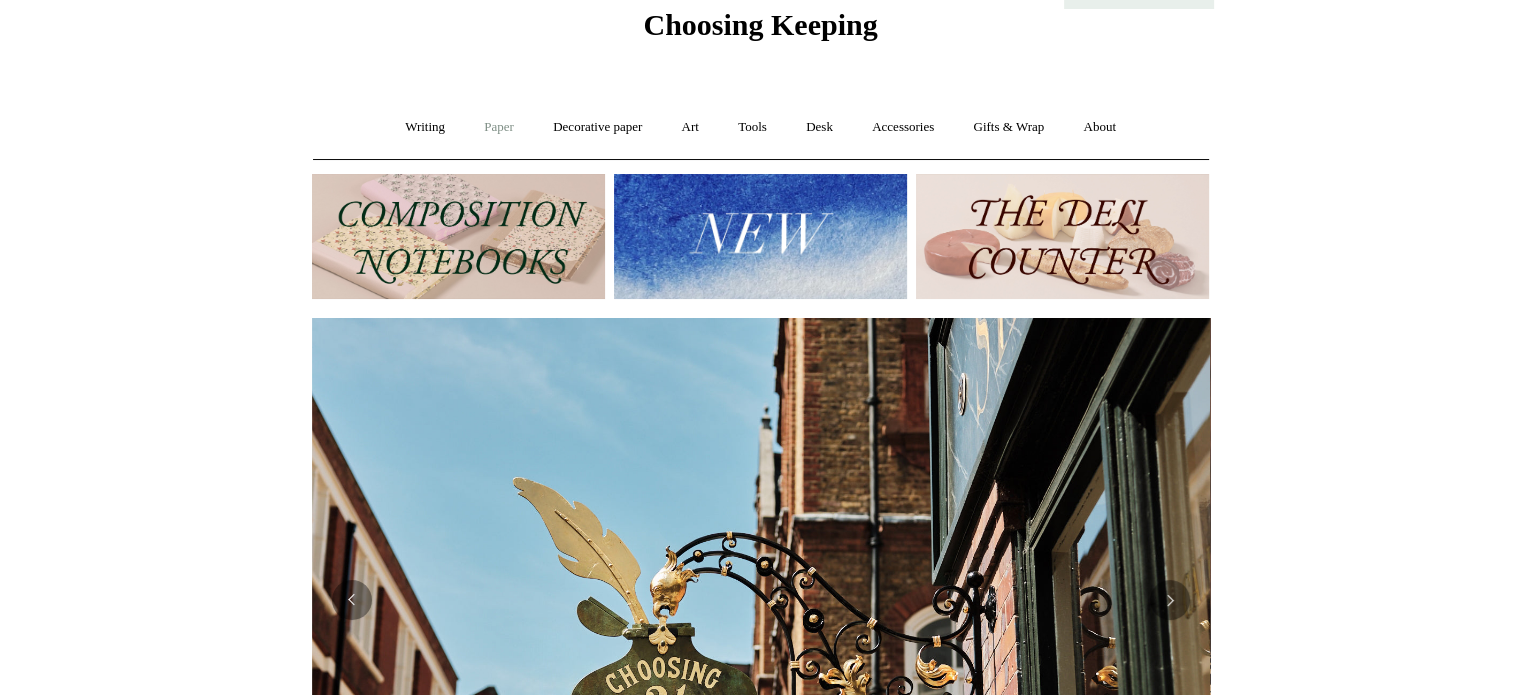 click on "Paper +" at bounding box center [499, 127] 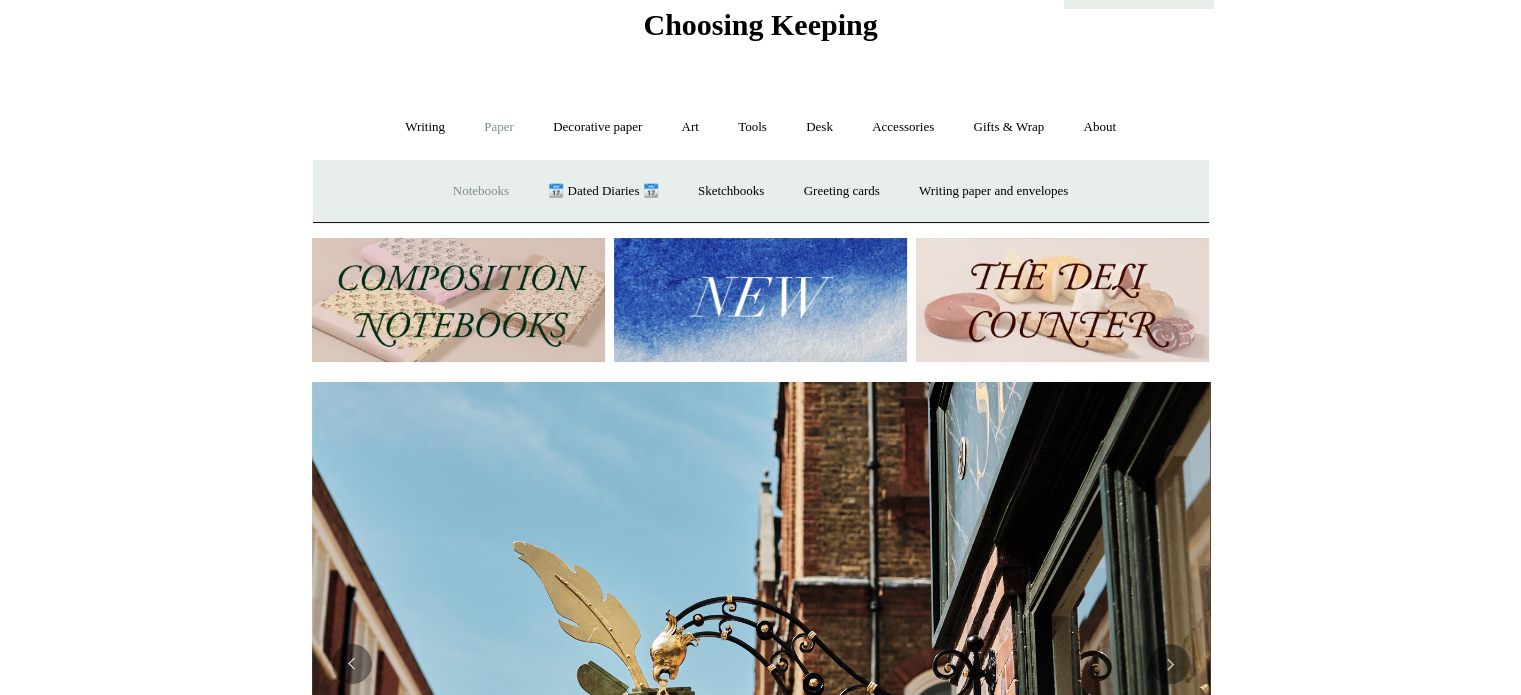 click on "Notebooks +" at bounding box center (481, 191) 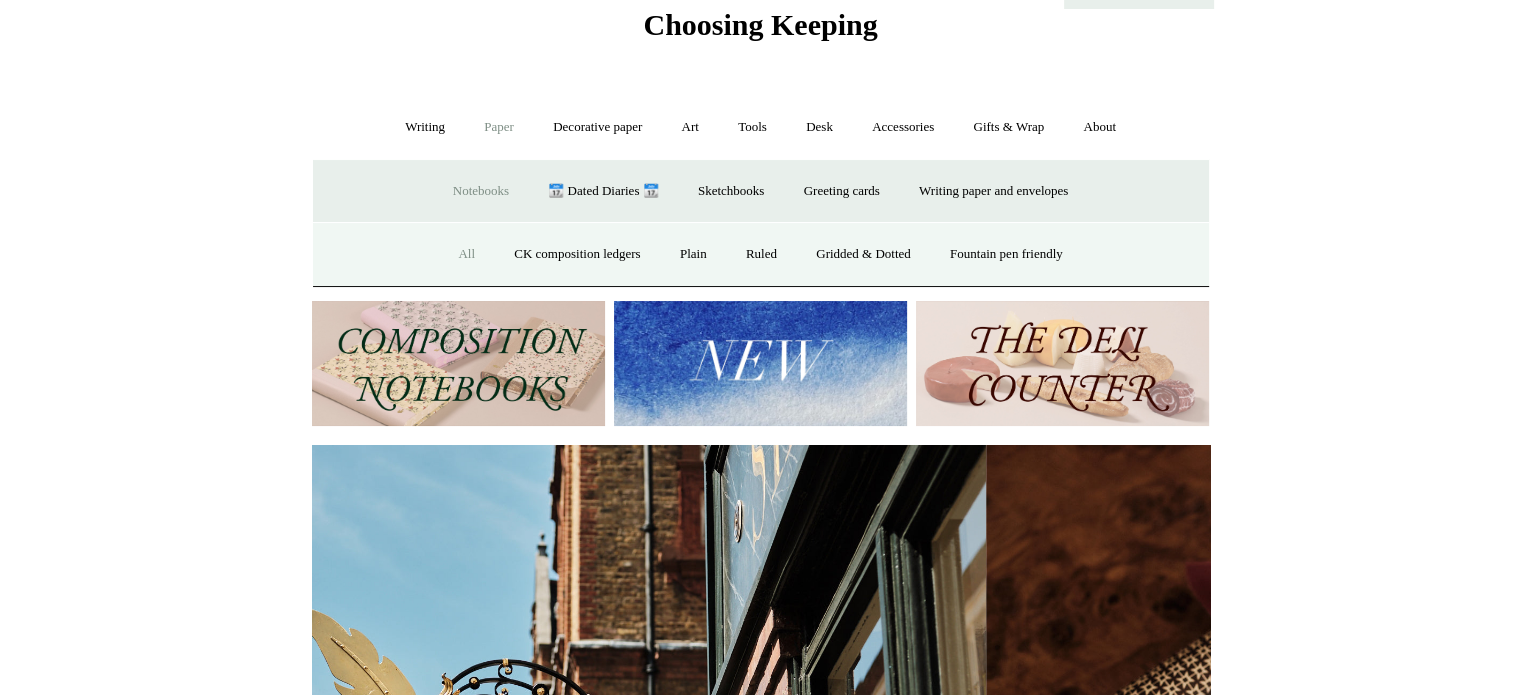 click on "All" at bounding box center (466, 254) 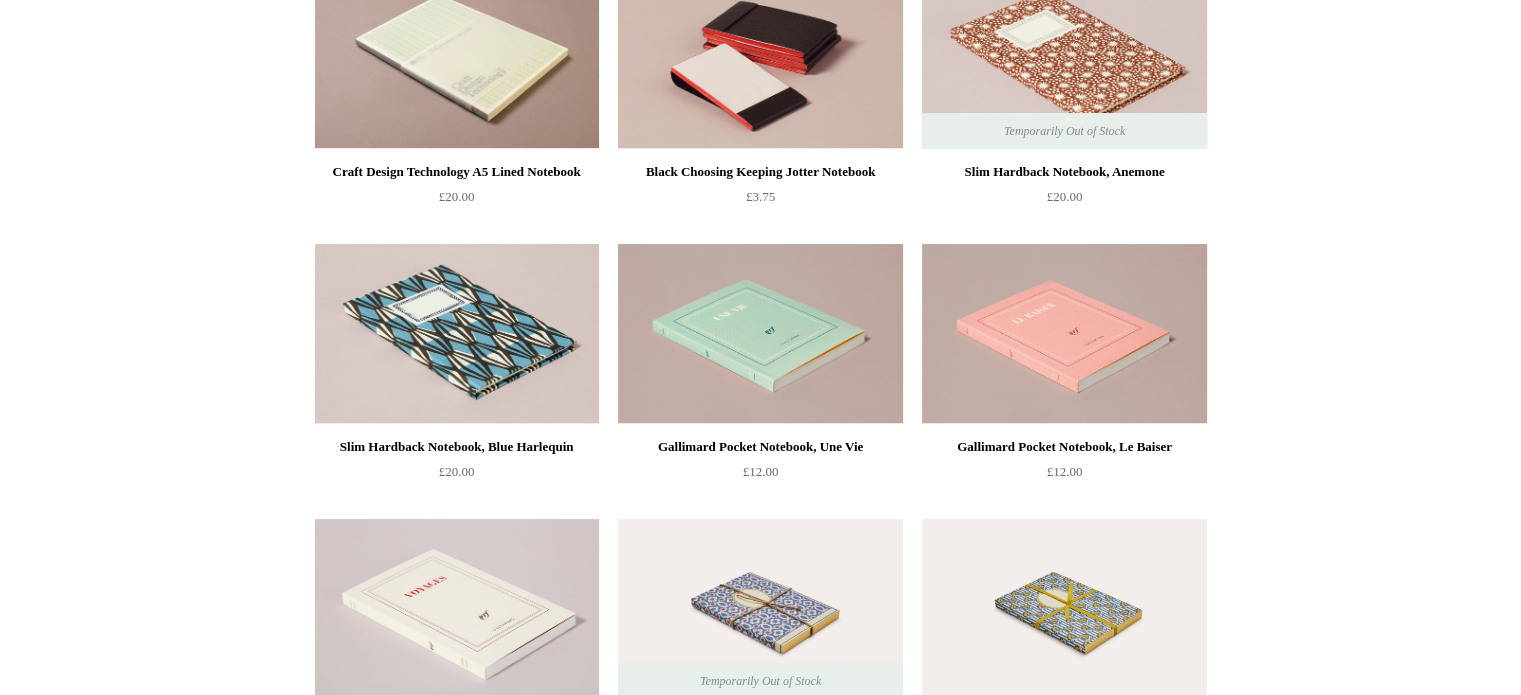 scroll, scrollTop: 7720, scrollLeft: 0, axis: vertical 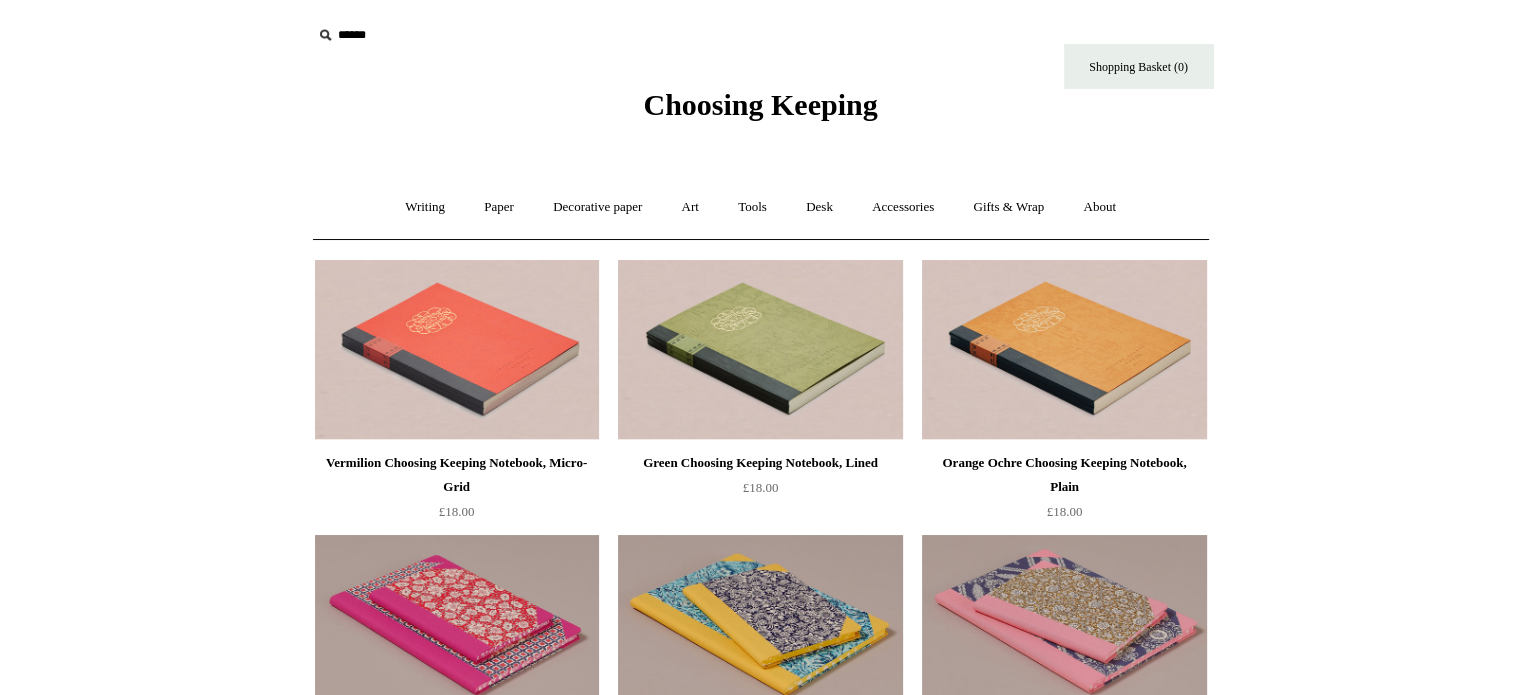 click on "Choosing Keeping" at bounding box center (760, 104) 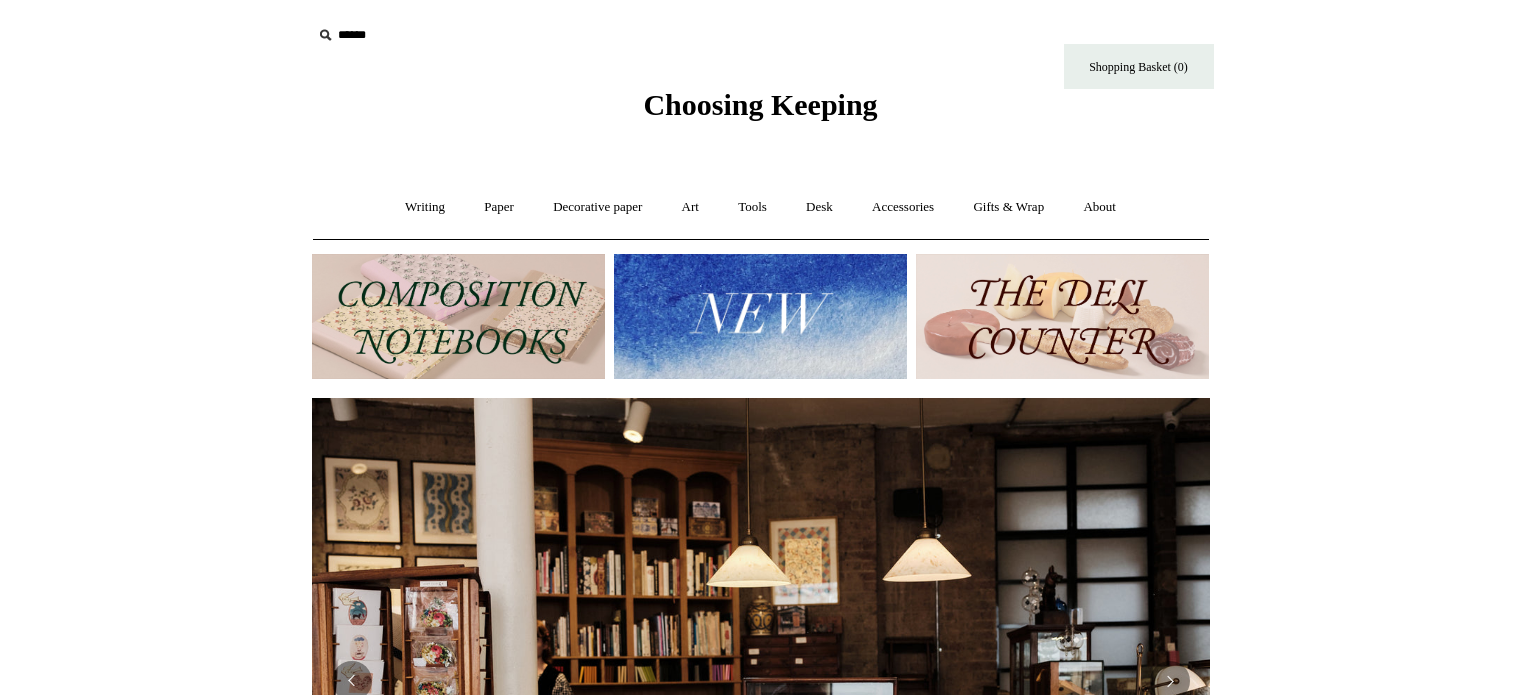 scroll, scrollTop: 0, scrollLeft: 0, axis: both 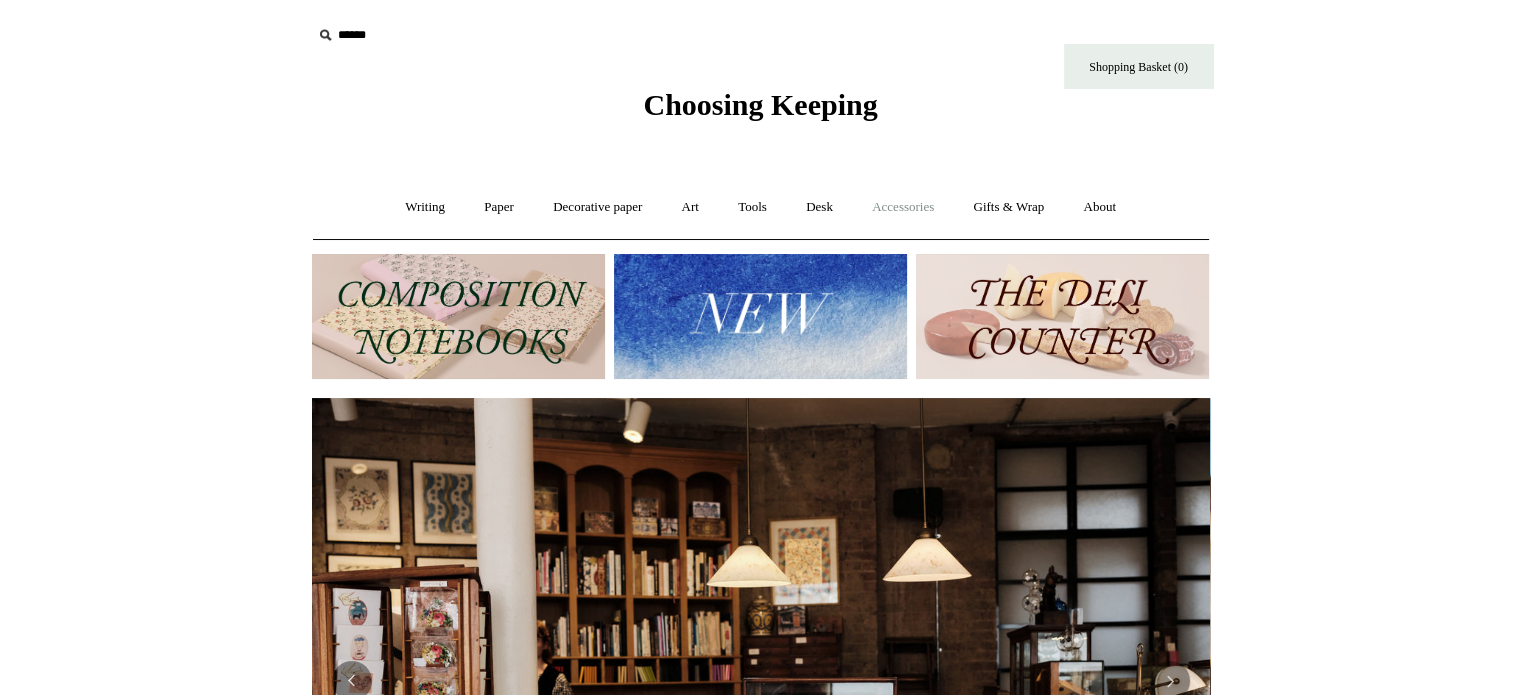 click on "Accessories +" at bounding box center (903, 207) 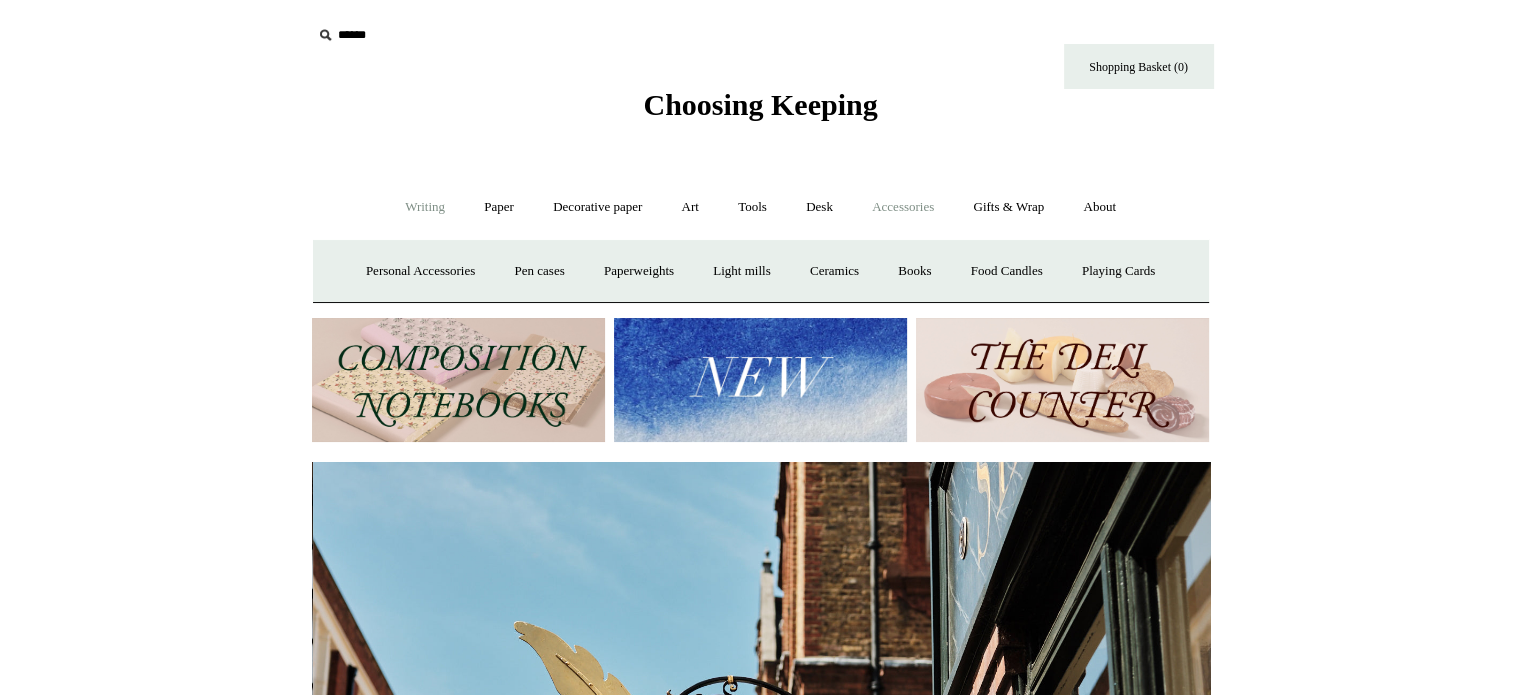 scroll, scrollTop: 0, scrollLeft: 898, axis: horizontal 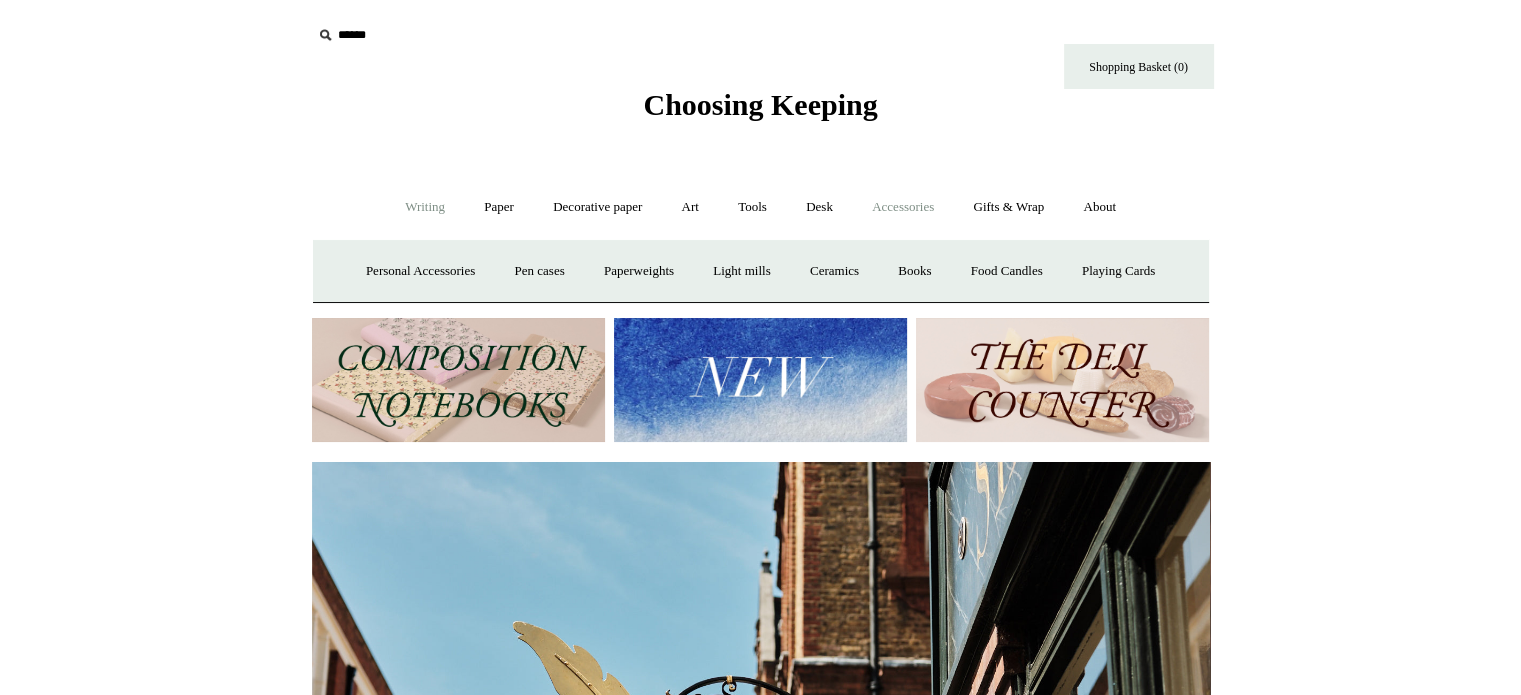 click on "Writing +" at bounding box center [425, 207] 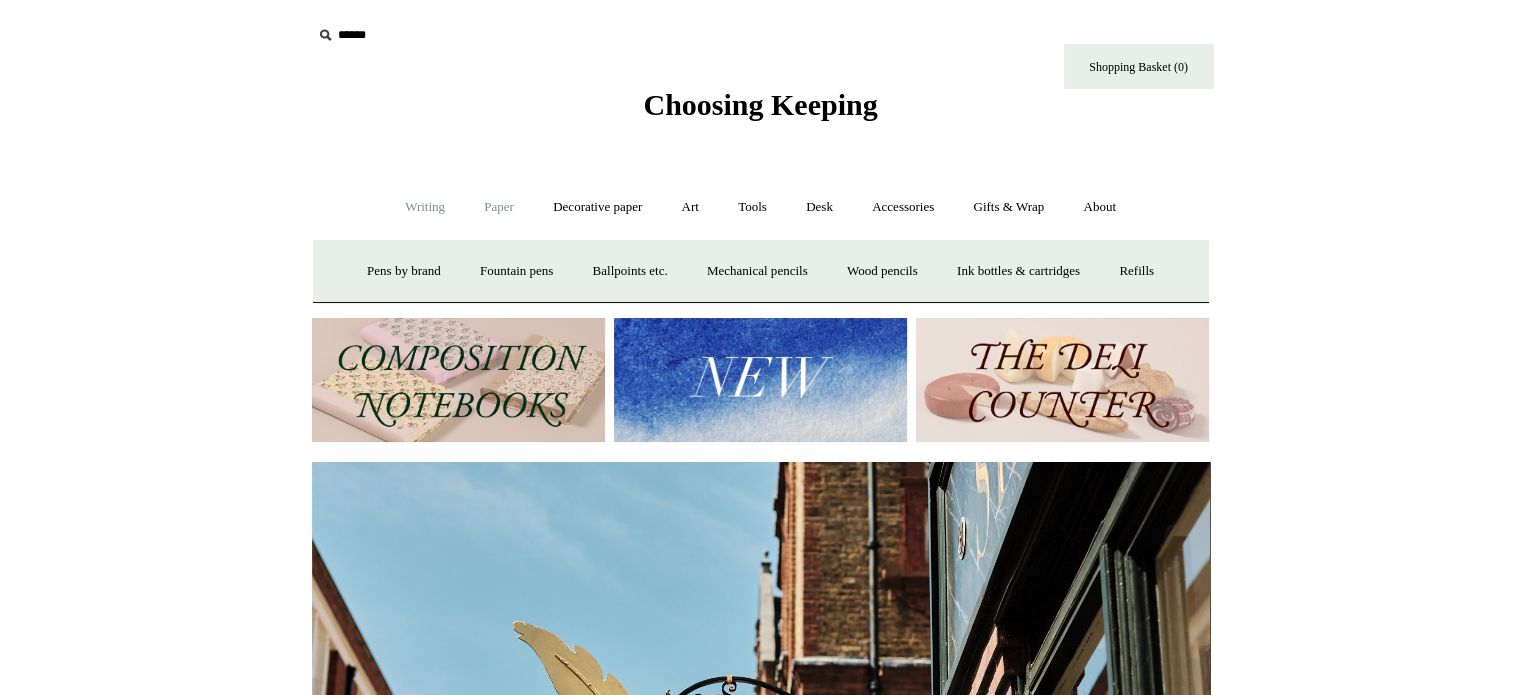 click on "Paper +" at bounding box center (499, 207) 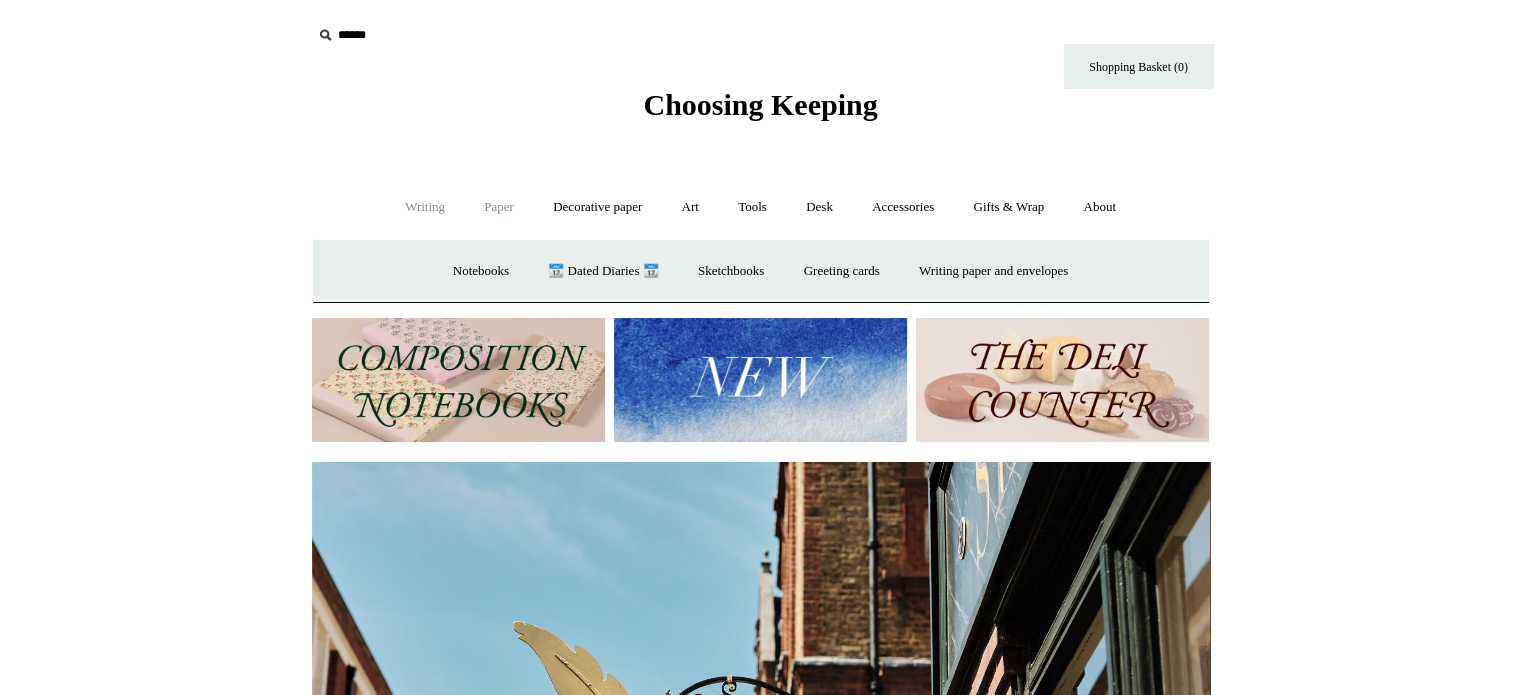 click on "Writing +" at bounding box center (425, 207) 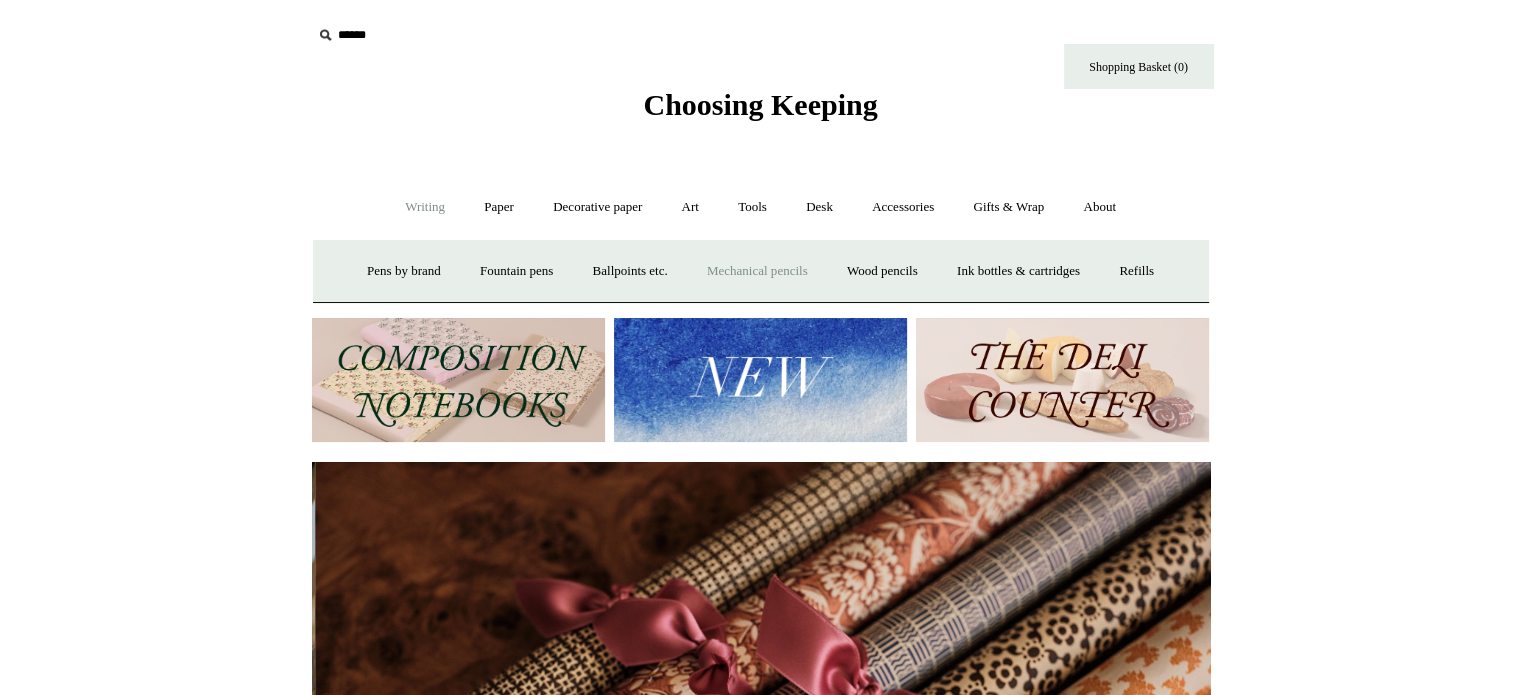 scroll, scrollTop: 0, scrollLeft: 1796, axis: horizontal 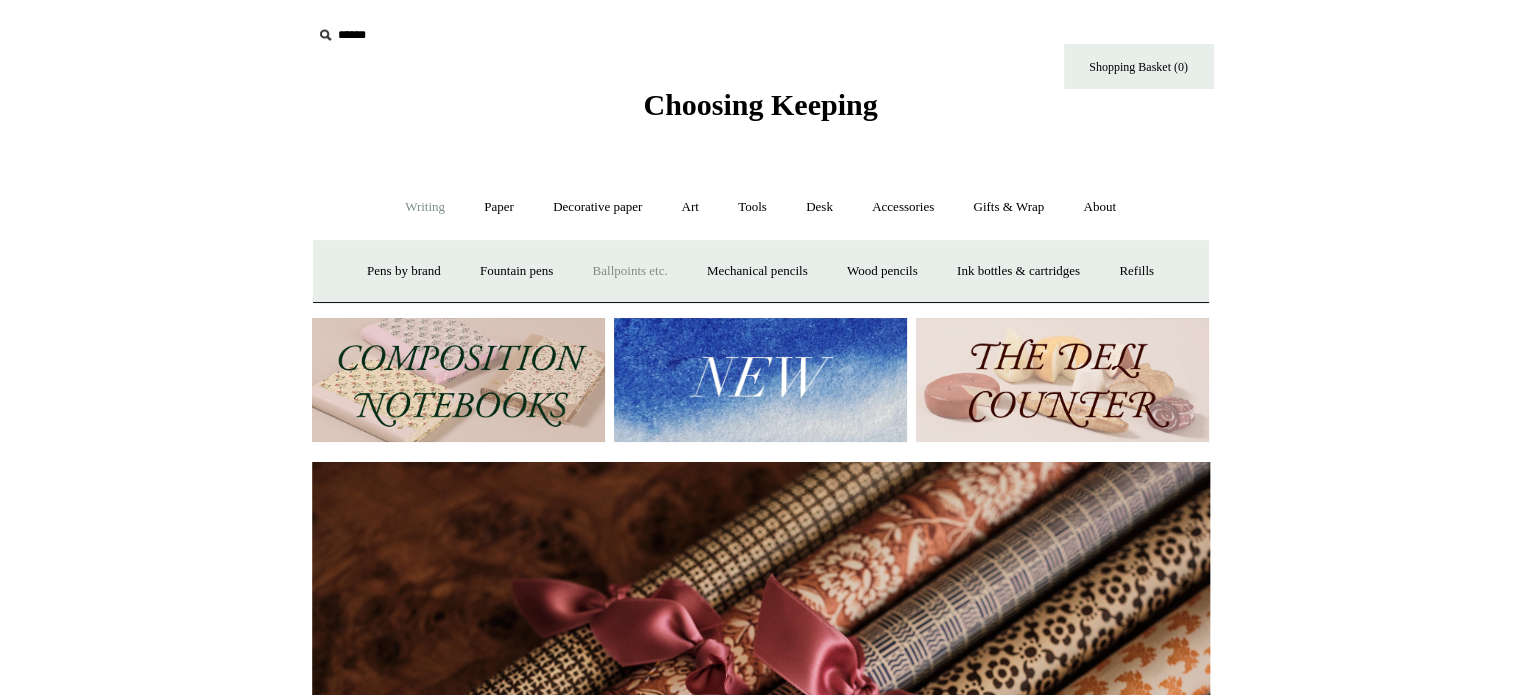 click on "Ballpoints etc. +" at bounding box center (630, 271) 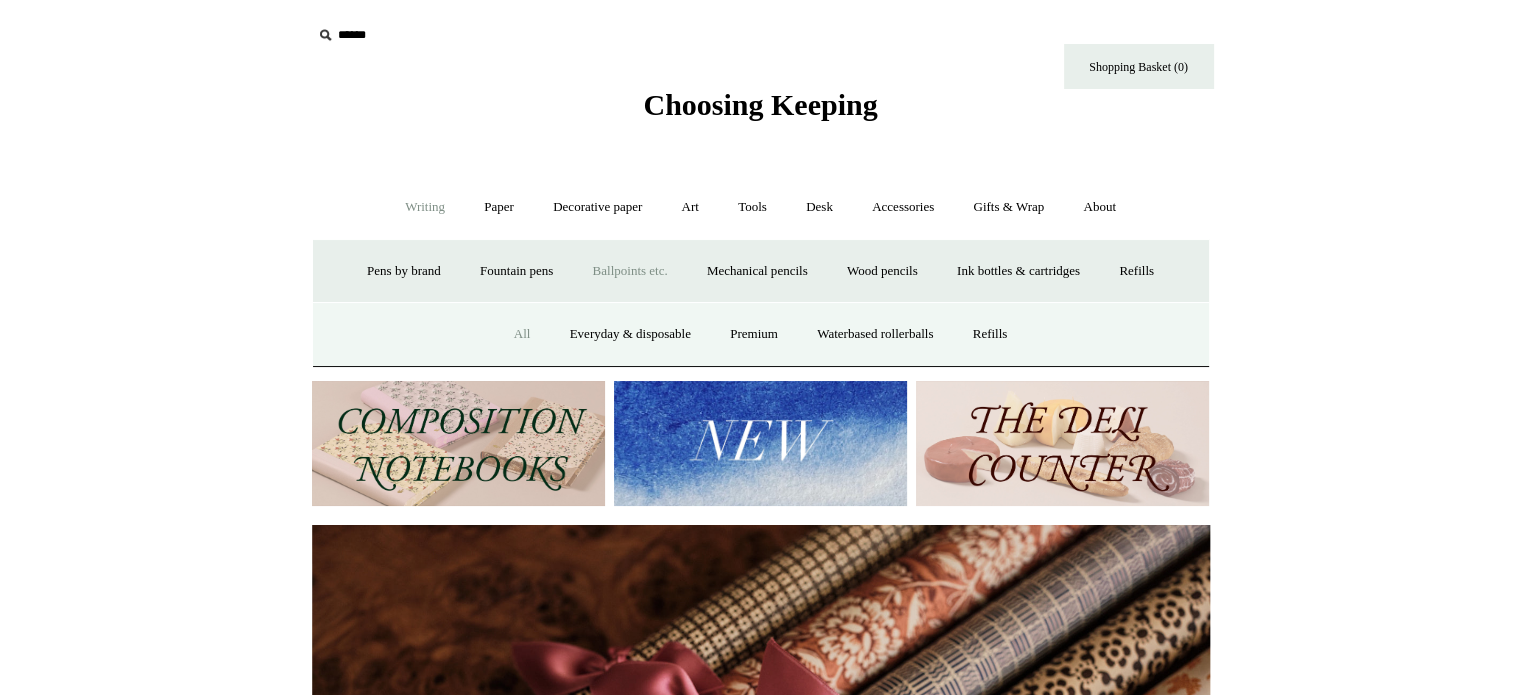 click on "All" at bounding box center [522, 334] 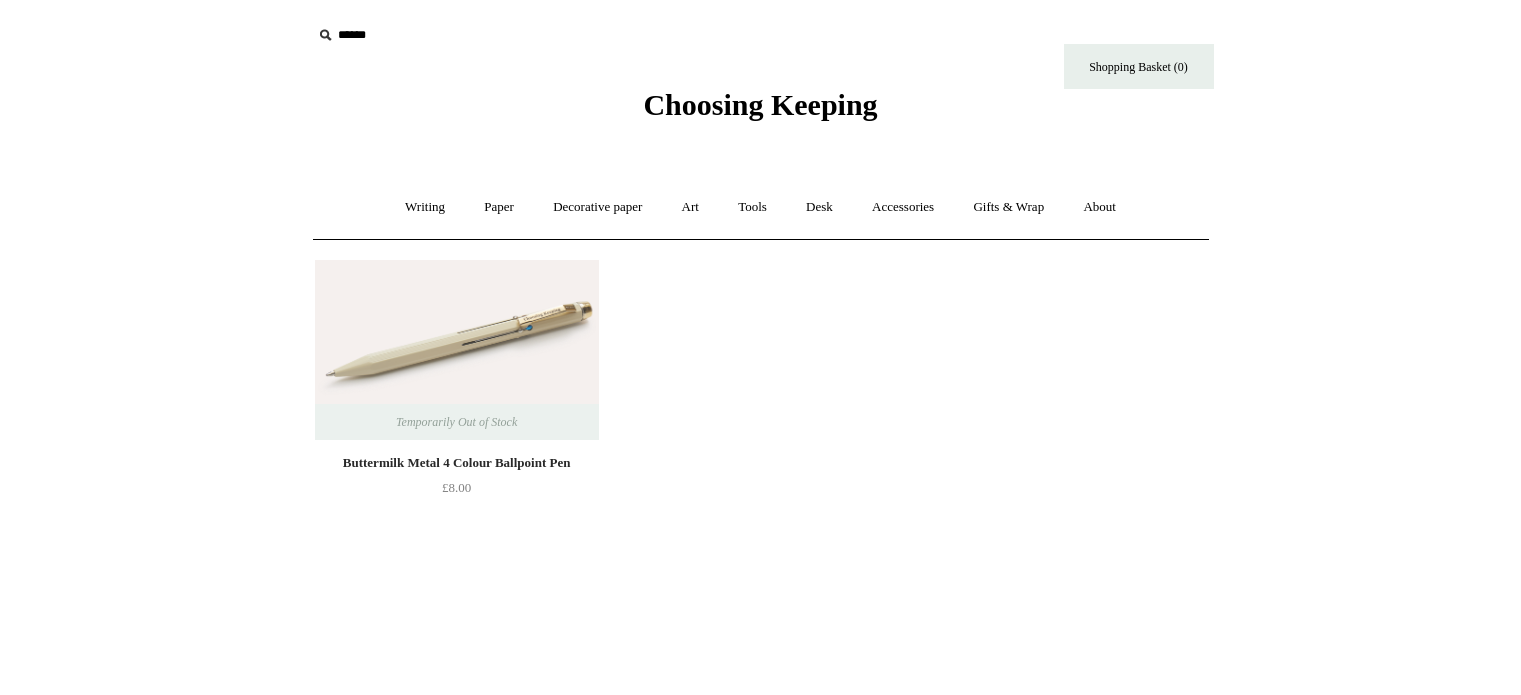 scroll, scrollTop: 0, scrollLeft: 0, axis: both 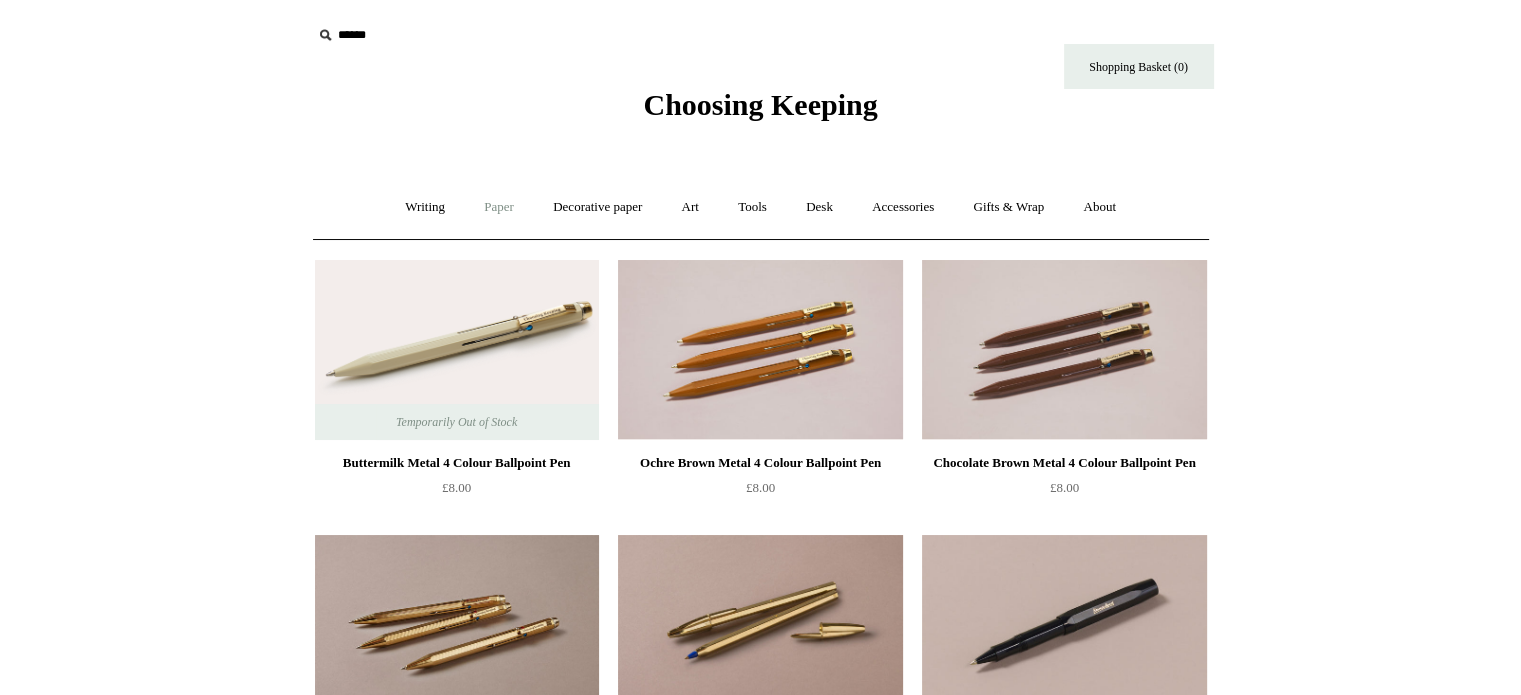 click on "Paper +" at bounding box center (499, 207) 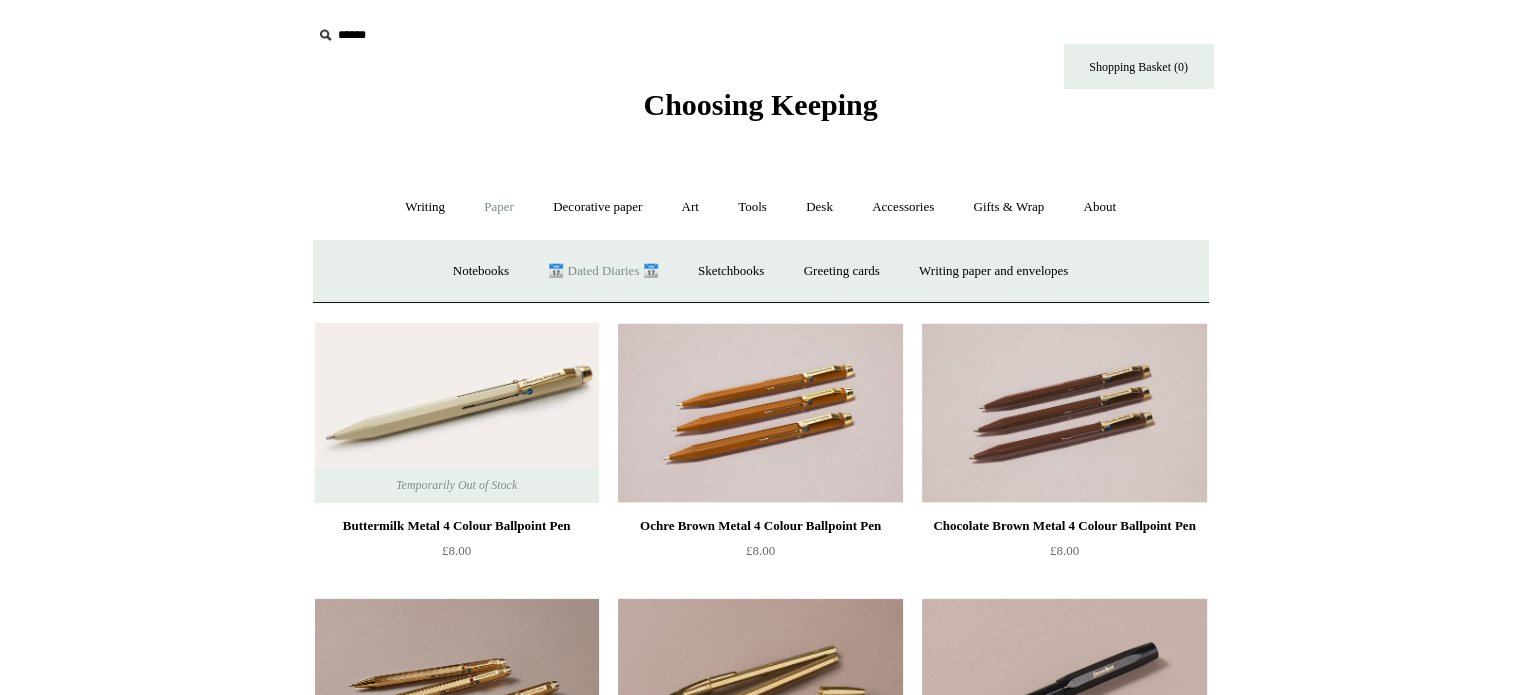 click on "📆 Dated Diaries 📆" at bounding box center (603, 271) 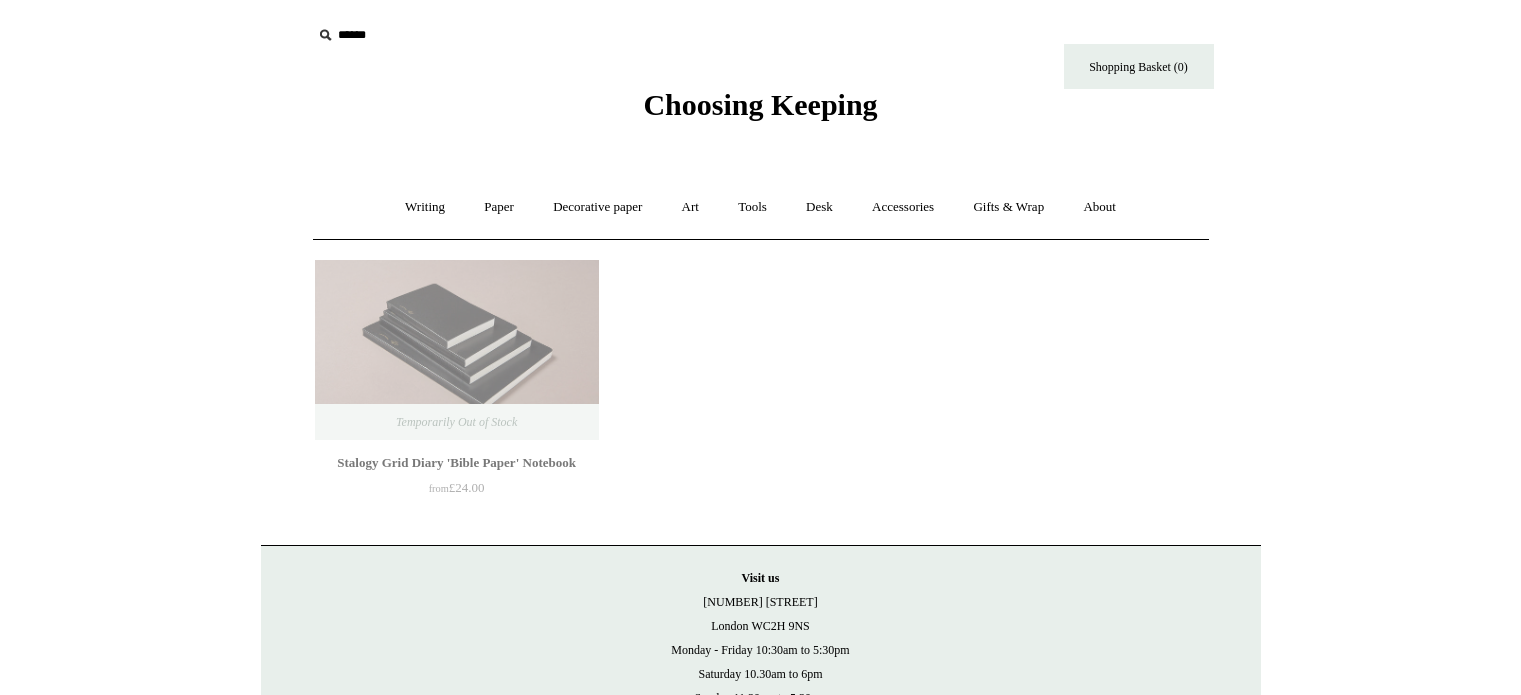 scroll, scrollTop: 0, scrollLeft: 0, axis: both 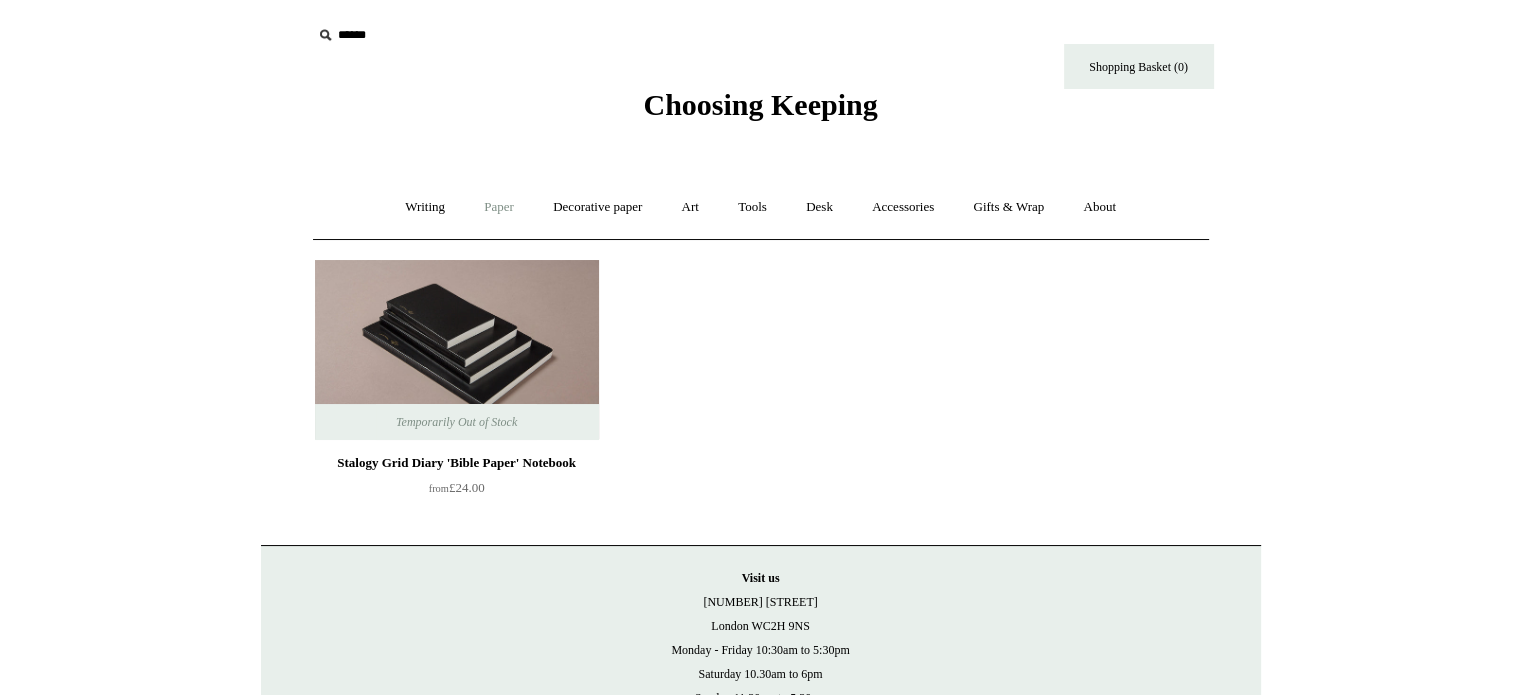 click on "Paper +" at bounding box center (499, 207) 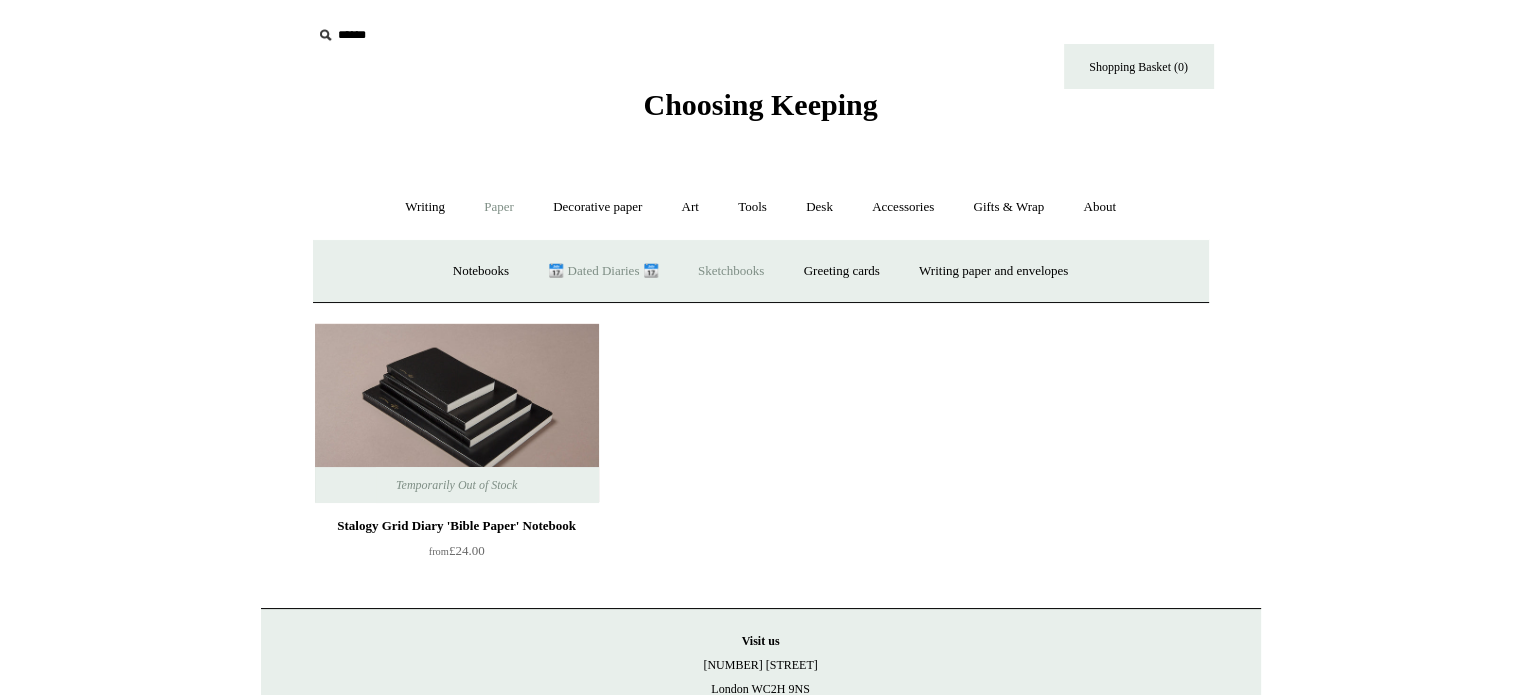 click on "Sketchbooks +" at bounding box center [731, 271] 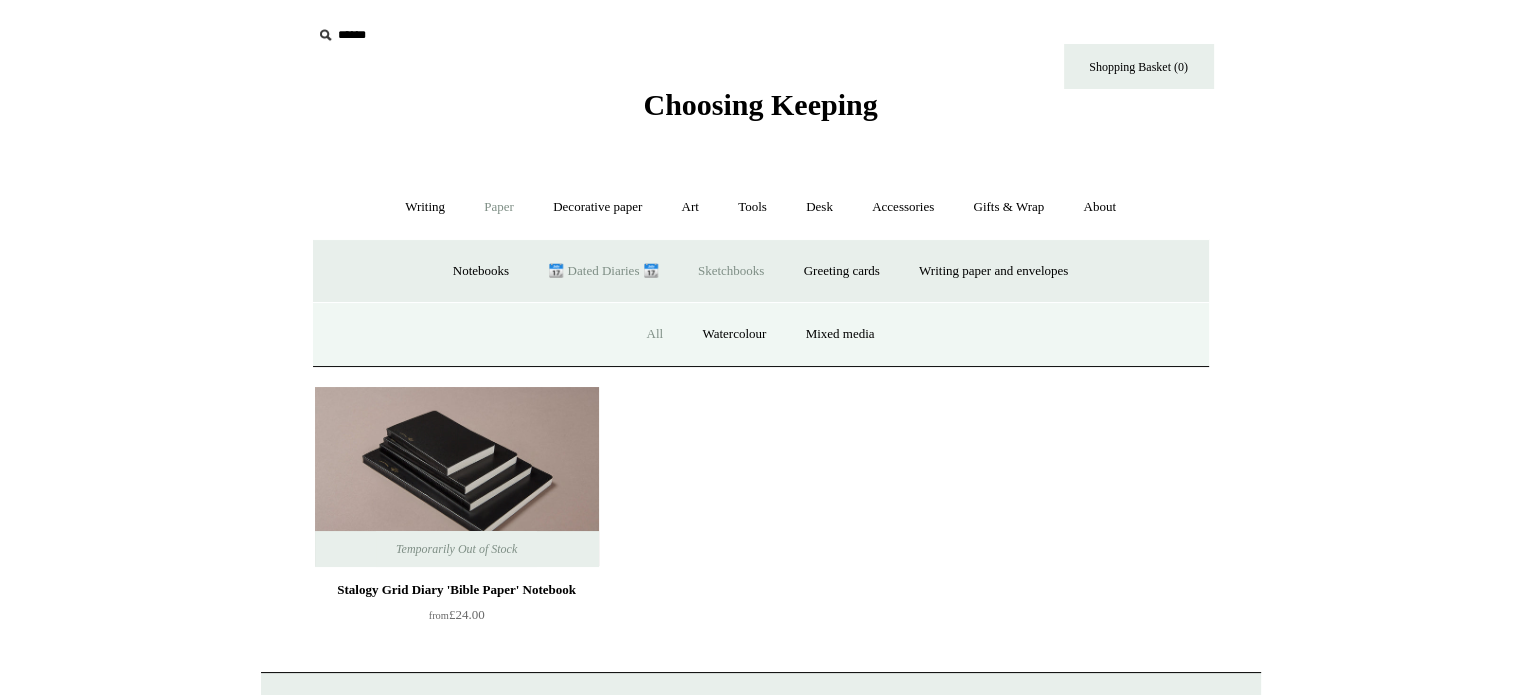 click on "All" at bounding box center (654, 334) 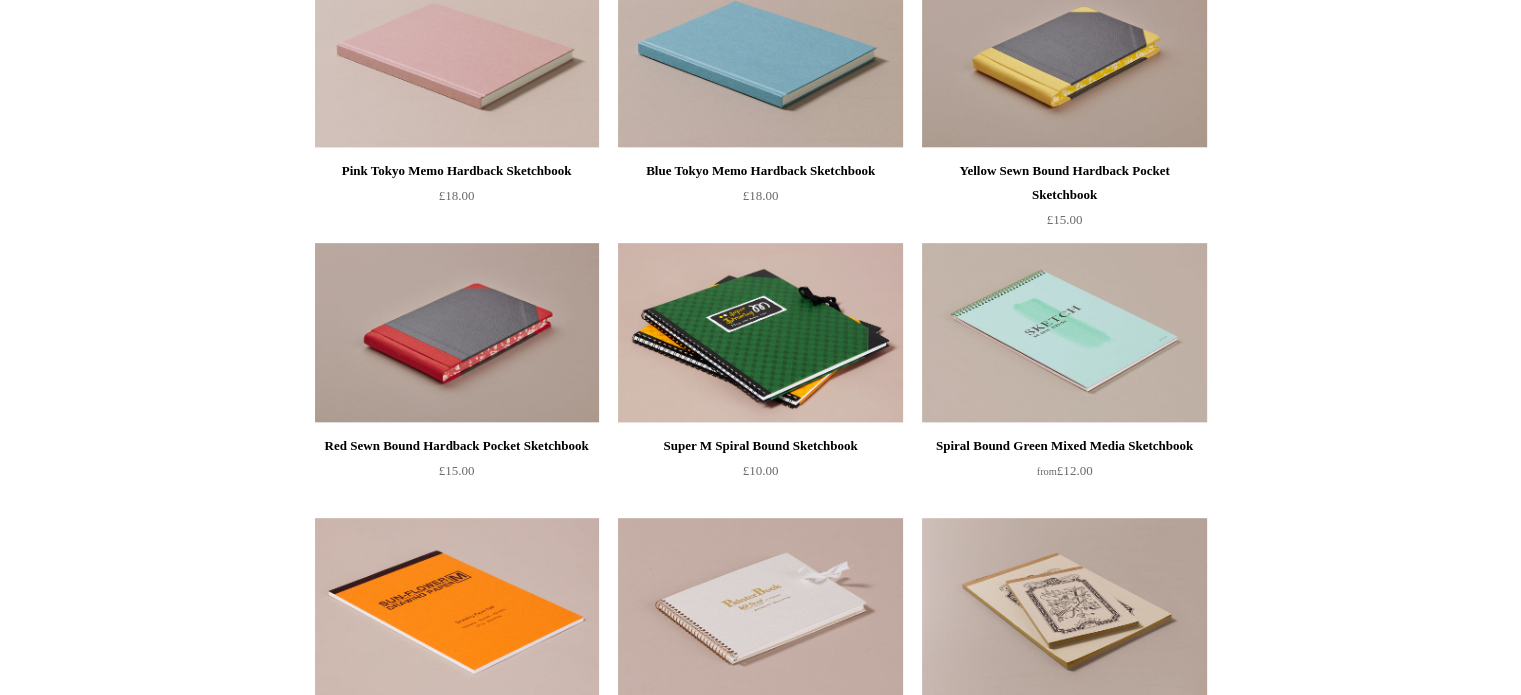 scroll, scrollTop: 1160, scrollLeft: 0, axis: vertical 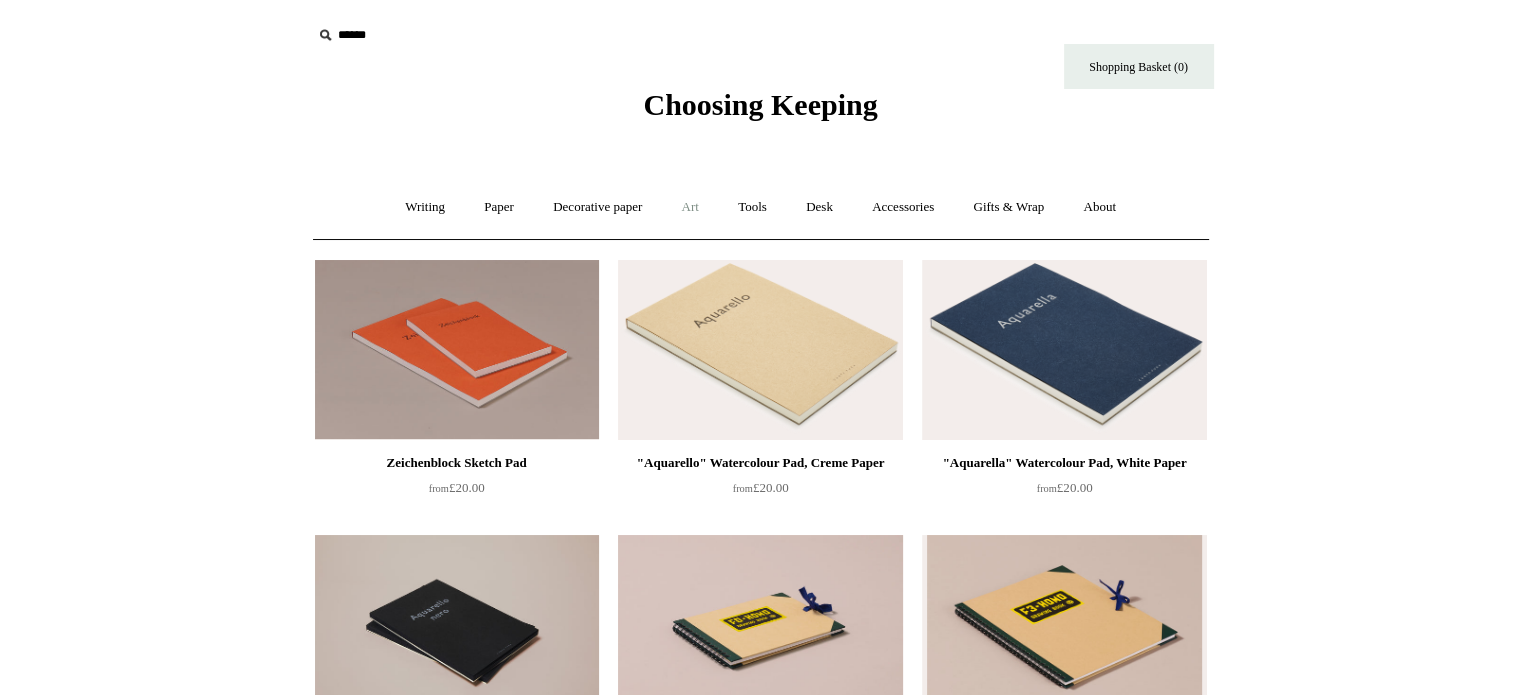 click on "Art +" at bounding box center [690, 207] 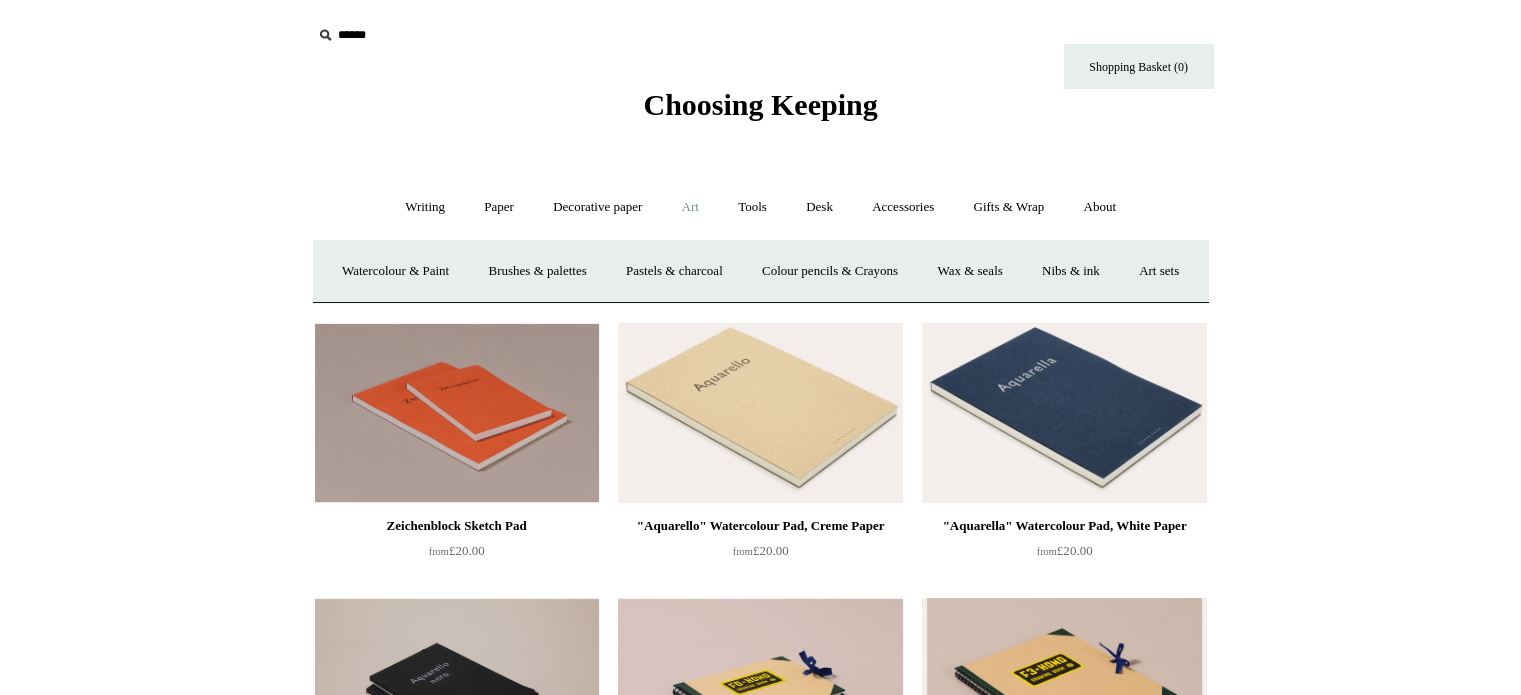 click on "Writing +
Pens by brand +
Kaweco
Lamy
Ohnishi Seisakusho
Pelikan
Tetzbo
Pilot
Platinum
Sailor
Steve Harrison
Fountain pens +" at bounding box center (760, 207) 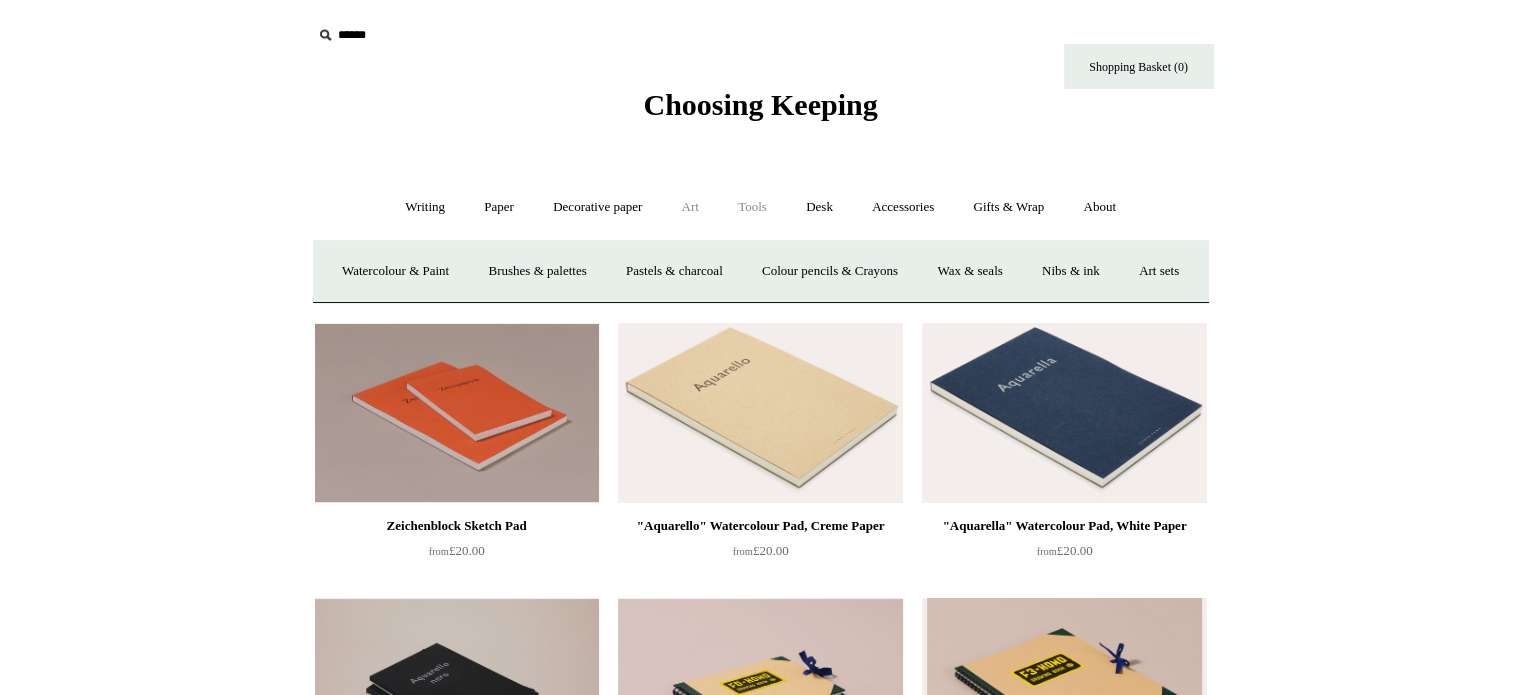 click on "Tools +" at bounding box center (752, 207) 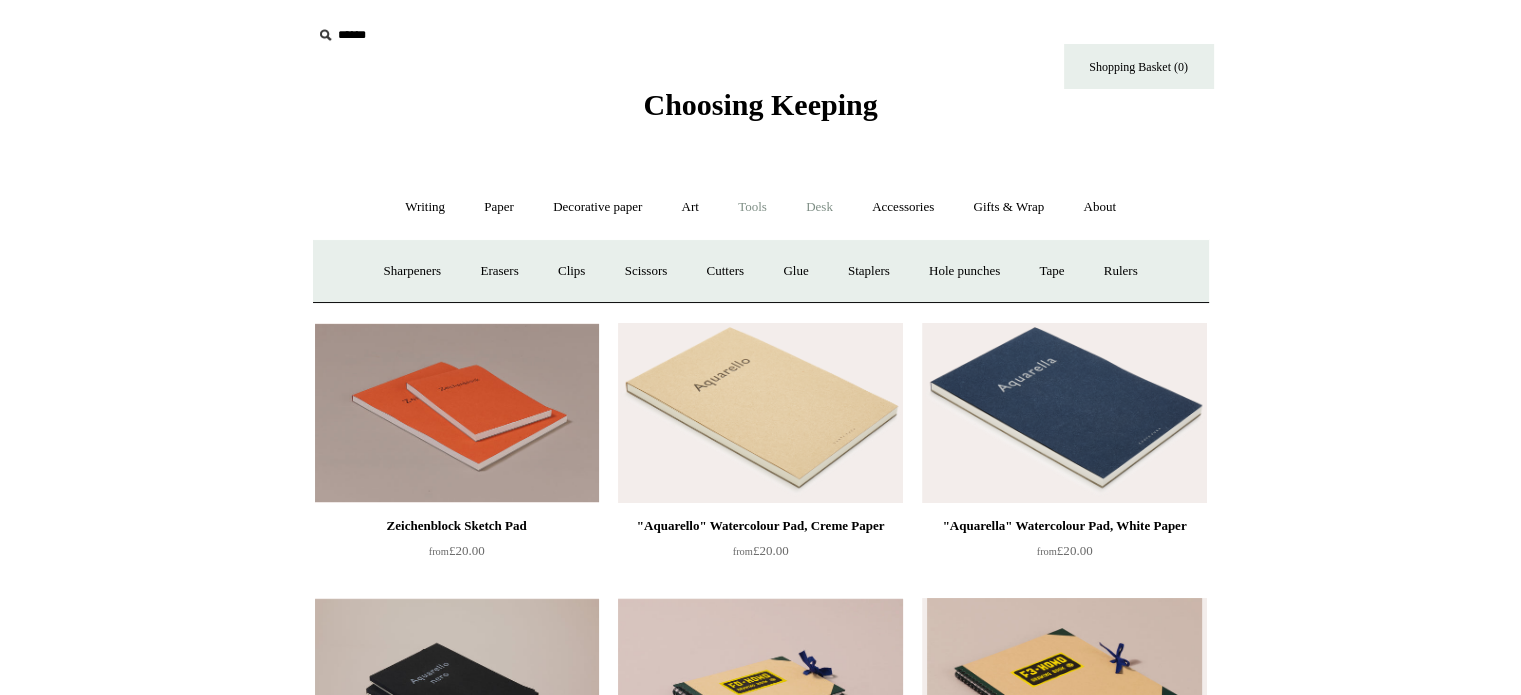 click on "Desk +" at bounding box center (819, 207) 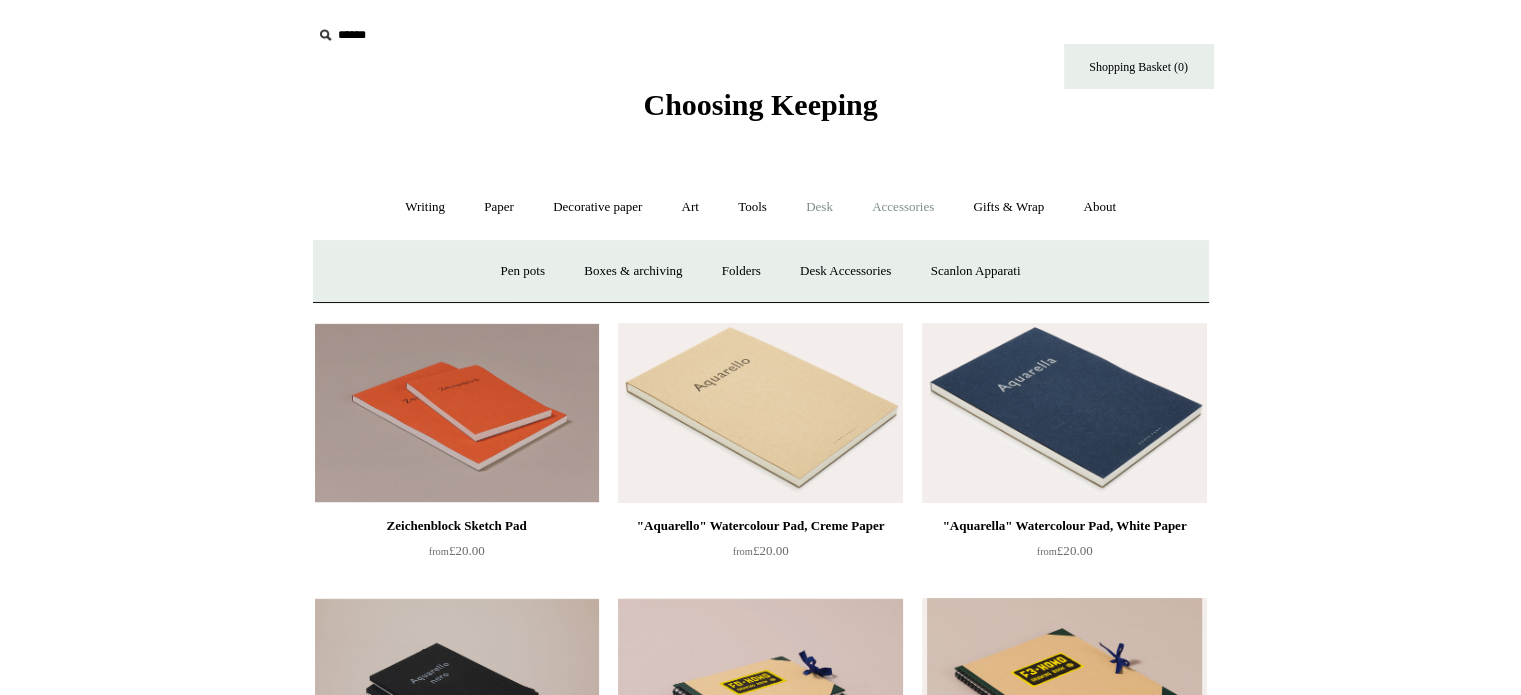 click on "Accessories +" at bounding box center (903, 207) 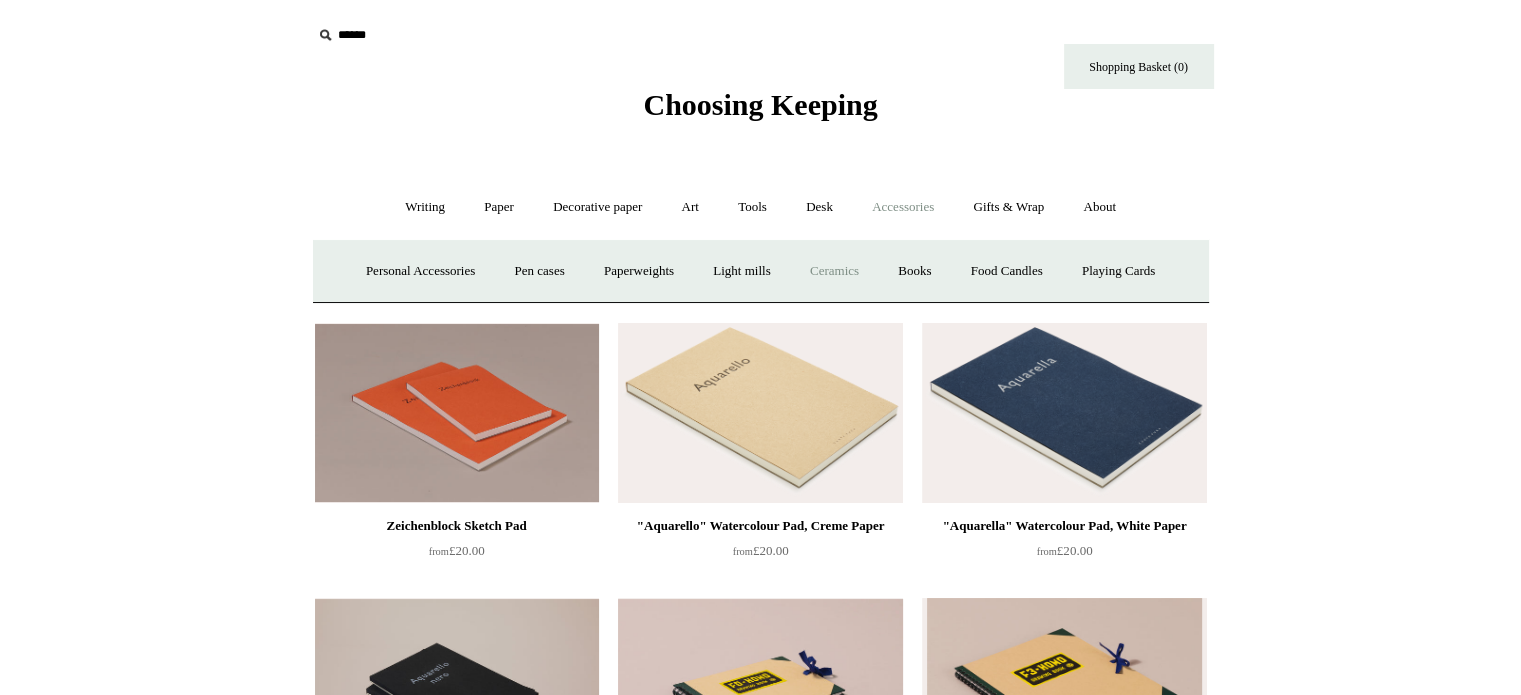 click on "Ceramics  +" at bounding box center (834, 271) 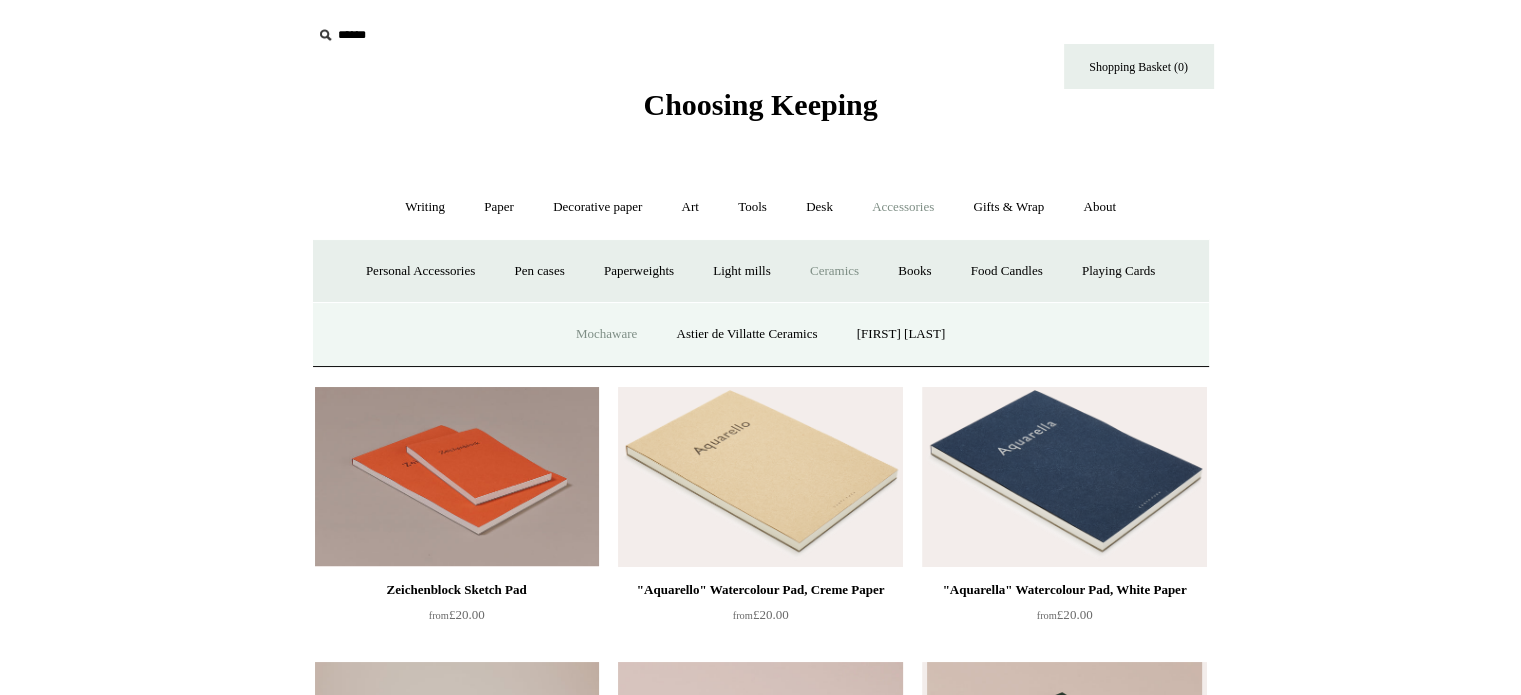 click on "Mochaware" at bounding box center (606, 334) 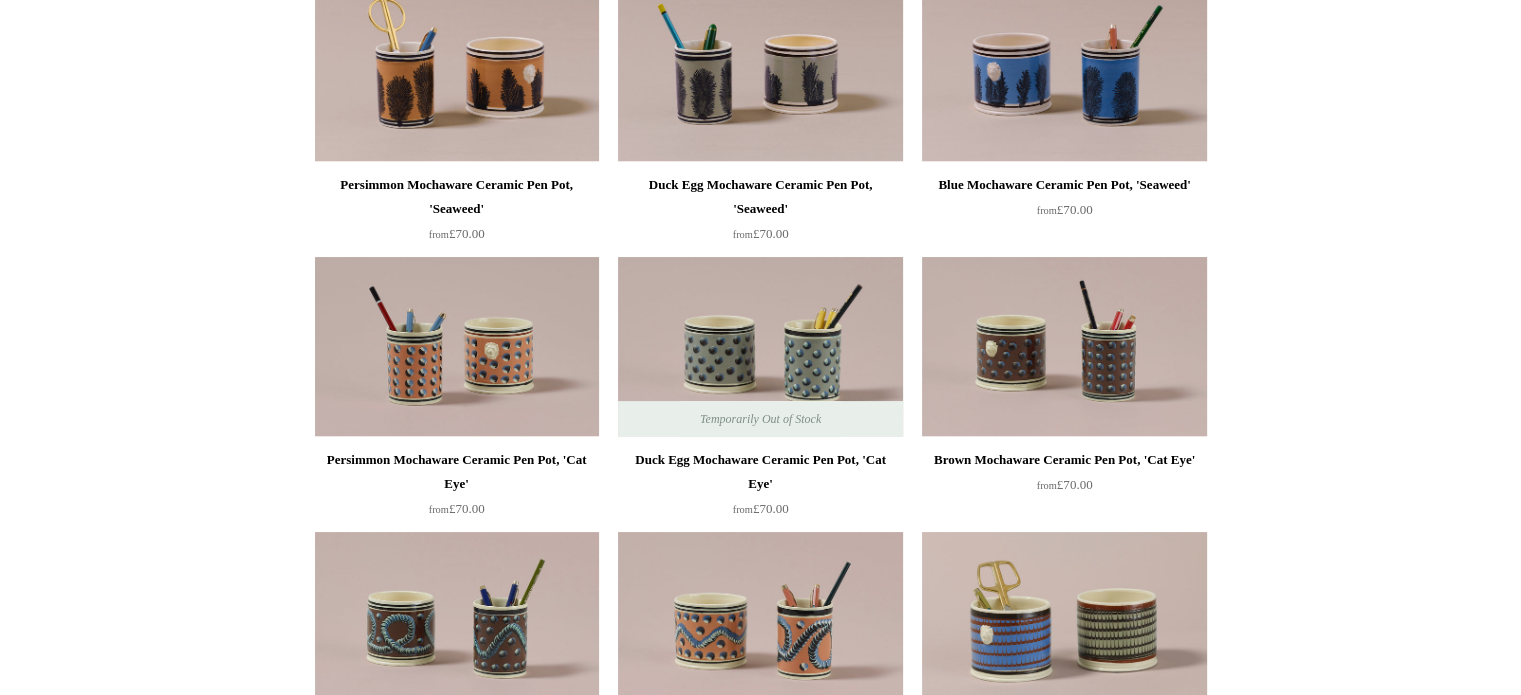 scroll, scrollTop: 480, scrollLeft: 0, axis: vertical 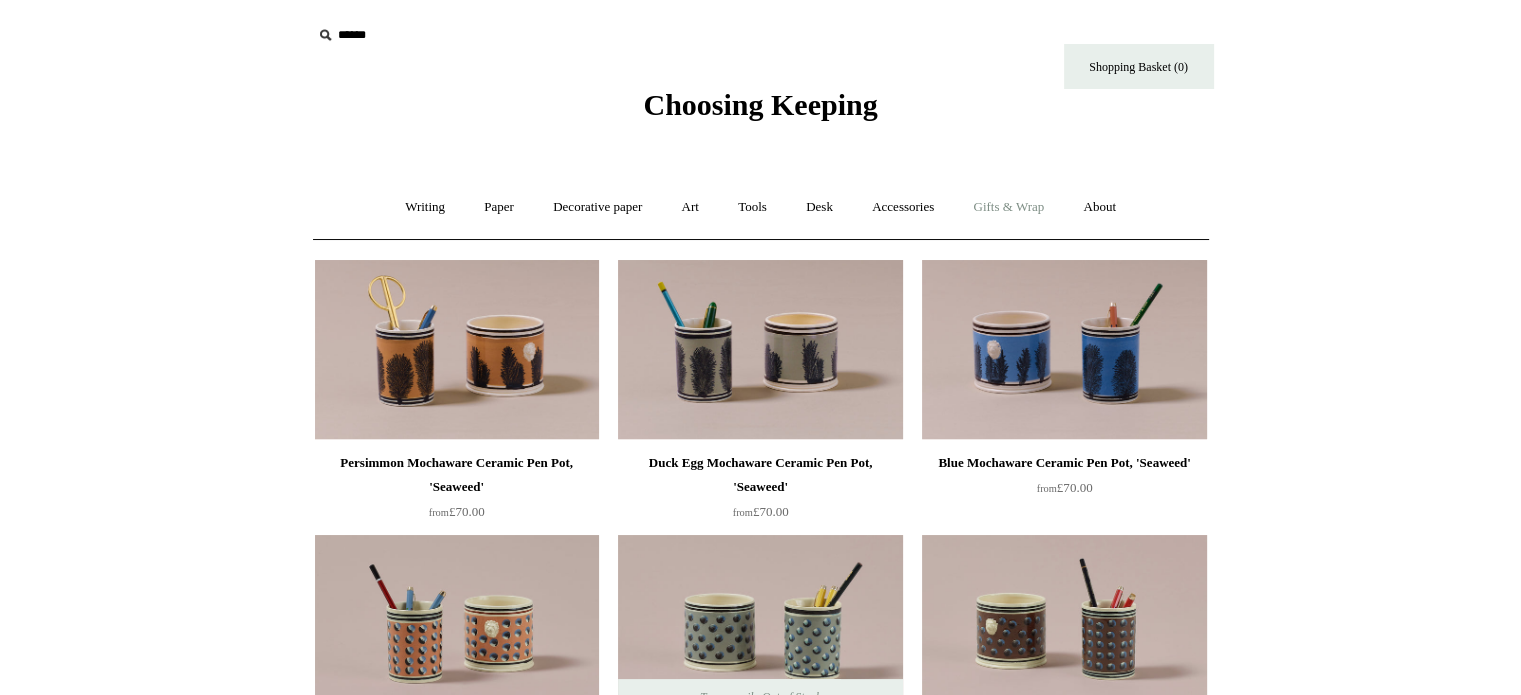 click on "Gifts & Wrap +" at bounding box center (1008, 207) 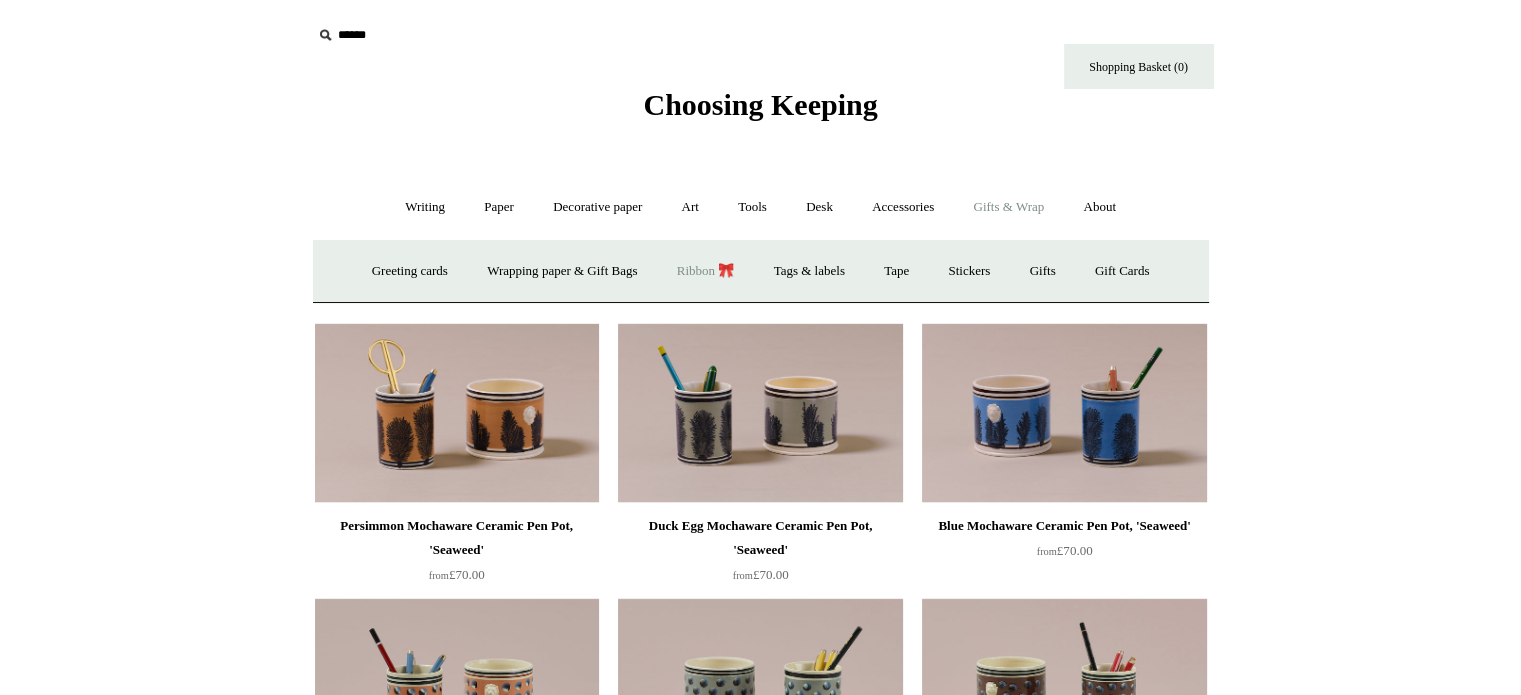 click on "Ribbon 🎀" at bounding box center [706, 271] 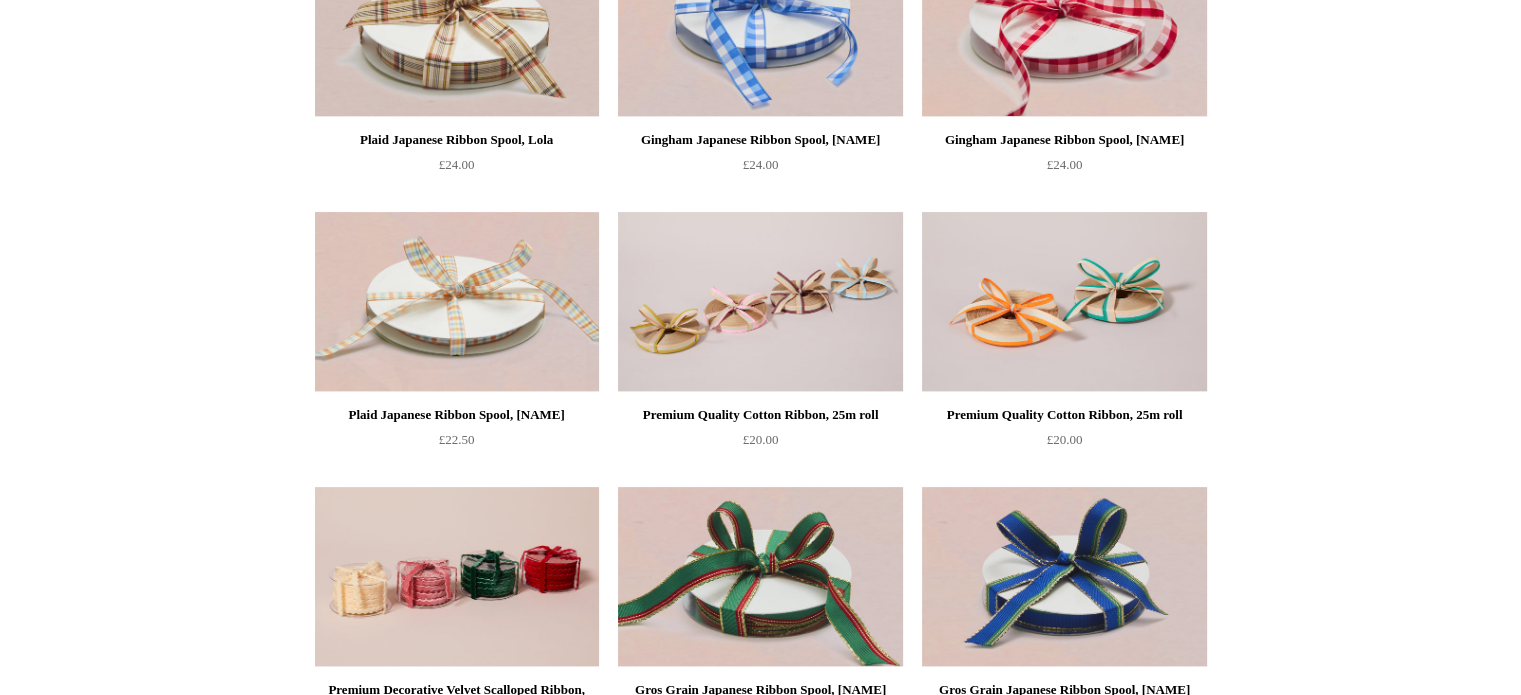 scroll, scrollTop: 600, scrollLeft: 0, axis: vertical 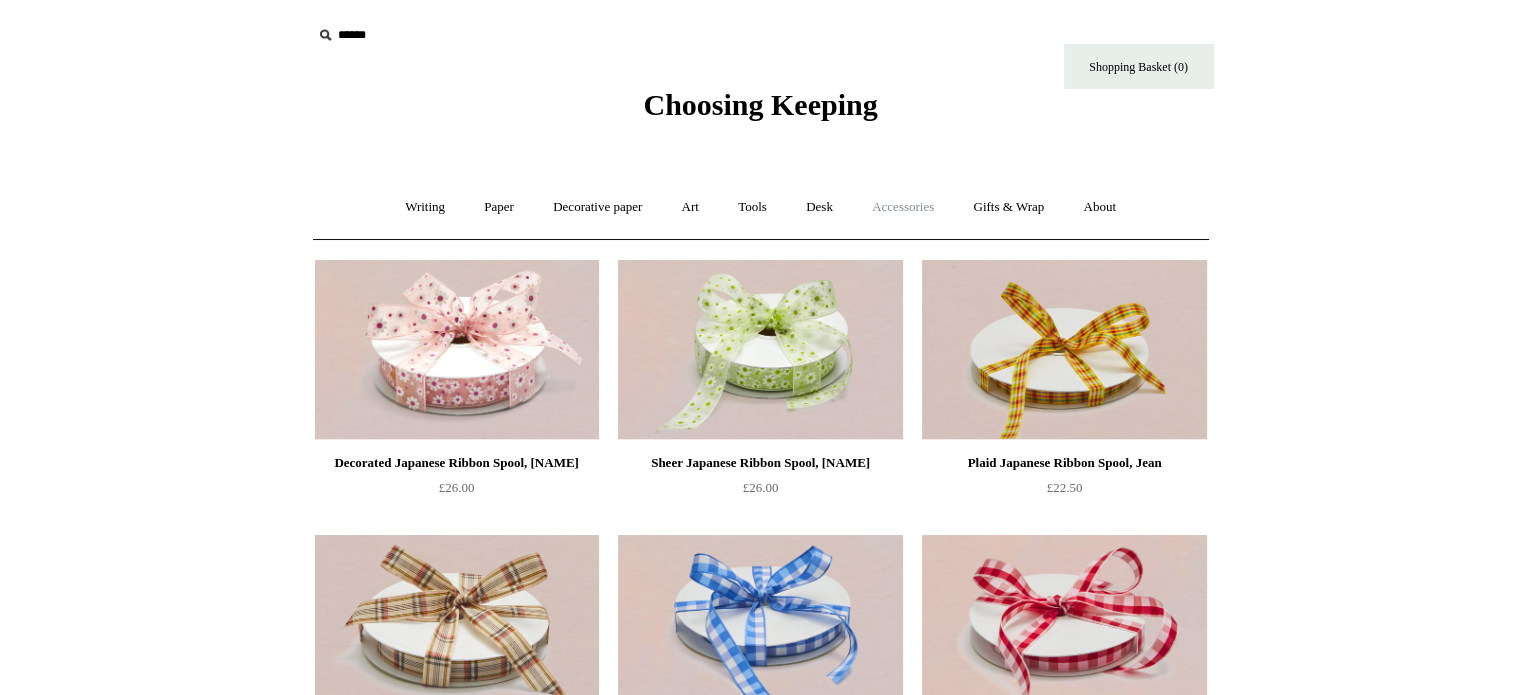 click on "Accessories +" at bounding box center [903, 207] 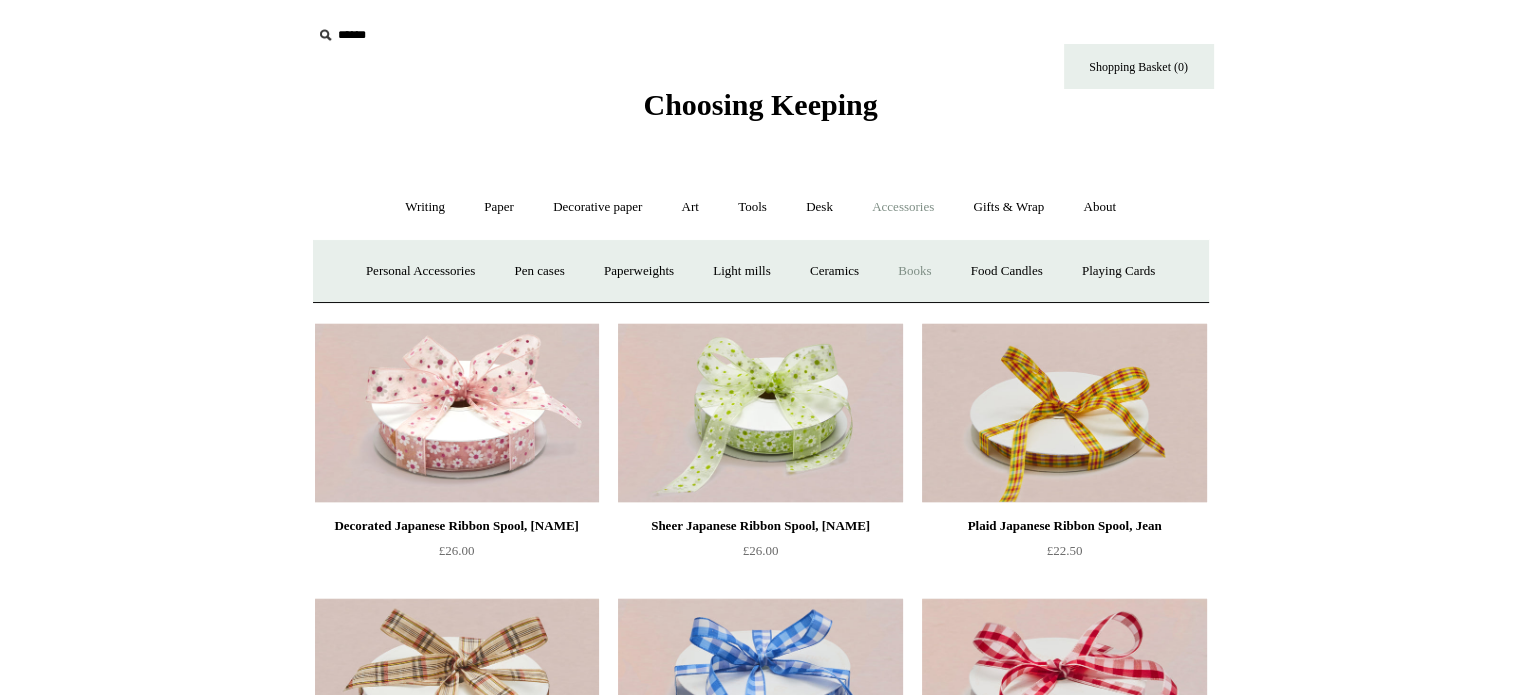 click on "Books" at bounding box center (914, 271) 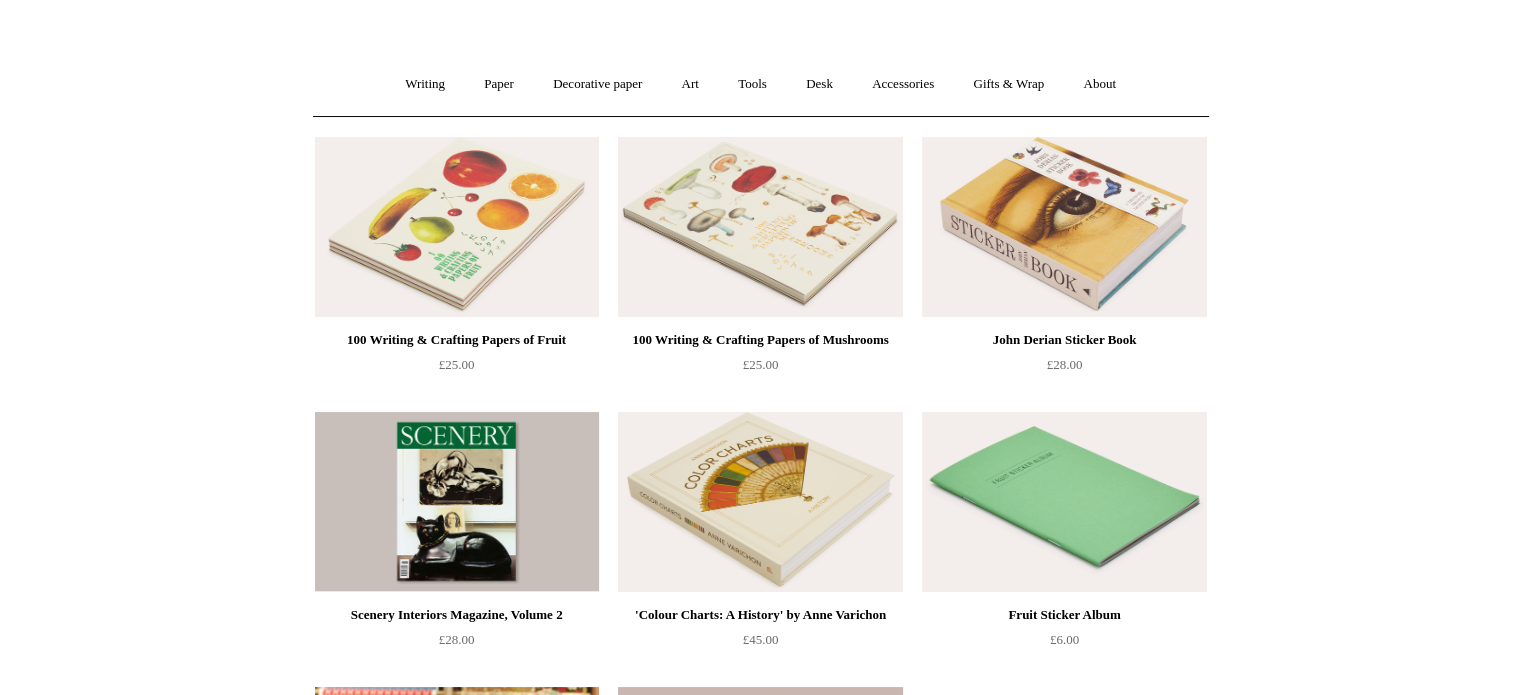 scroll, scrollTop: 120, scrollLeft: 0, axis: vertical 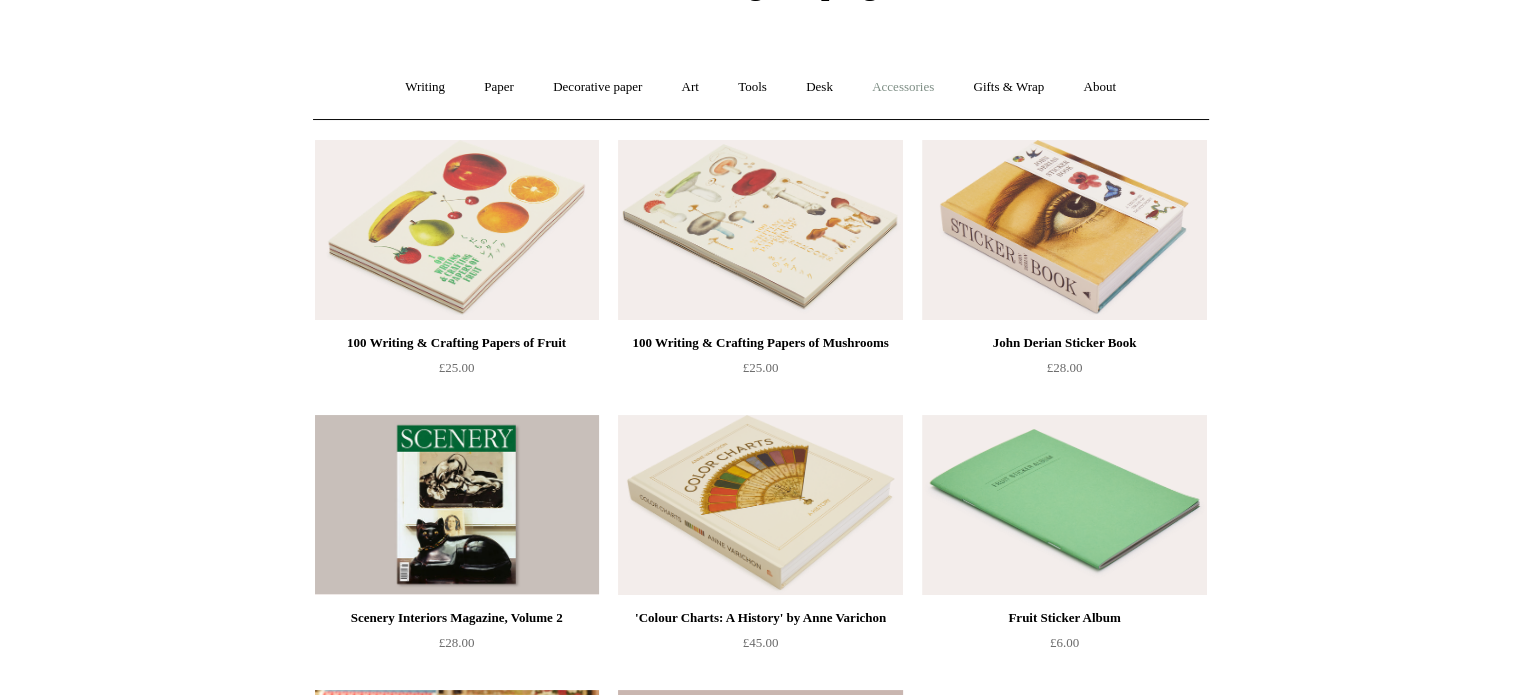 click on "Accessories +" at bounding box center (903, 87) 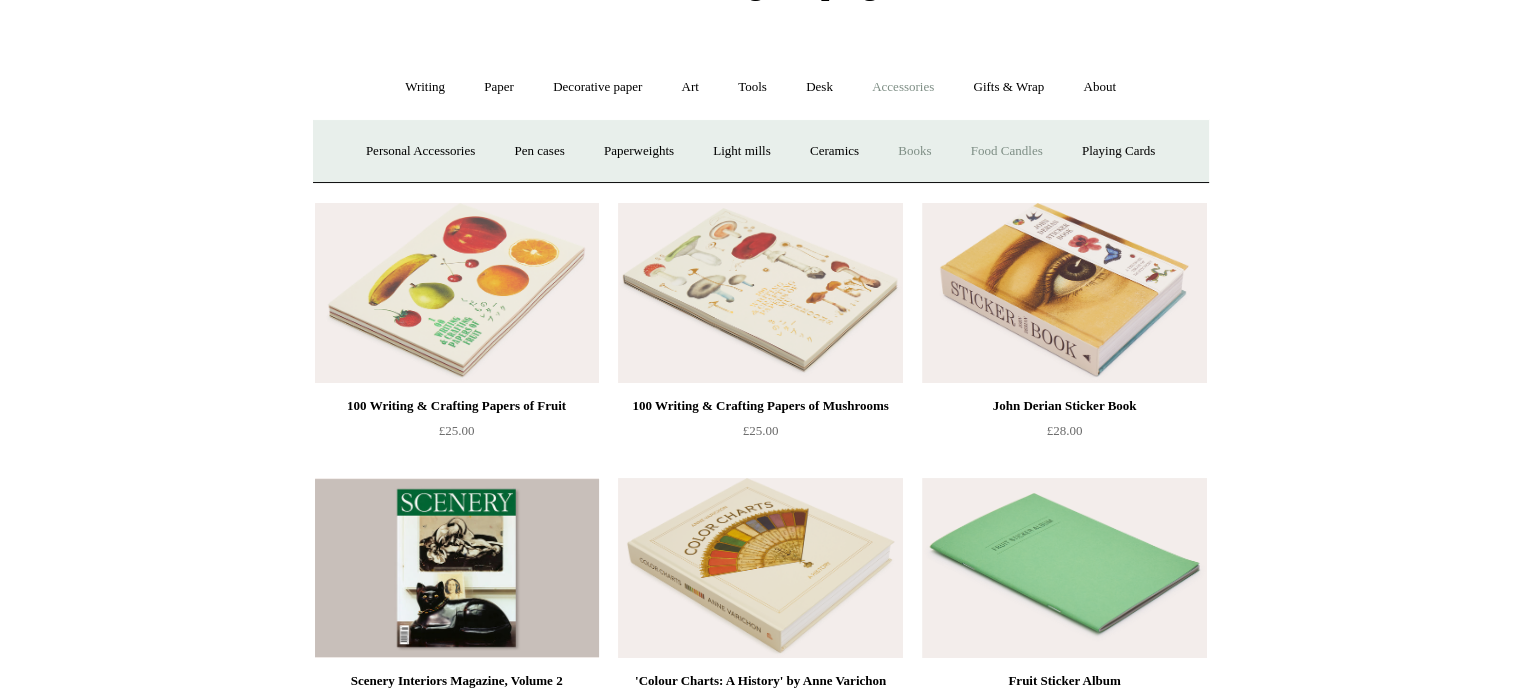 click on "Food Candles" at bounding box center (1007, 151) 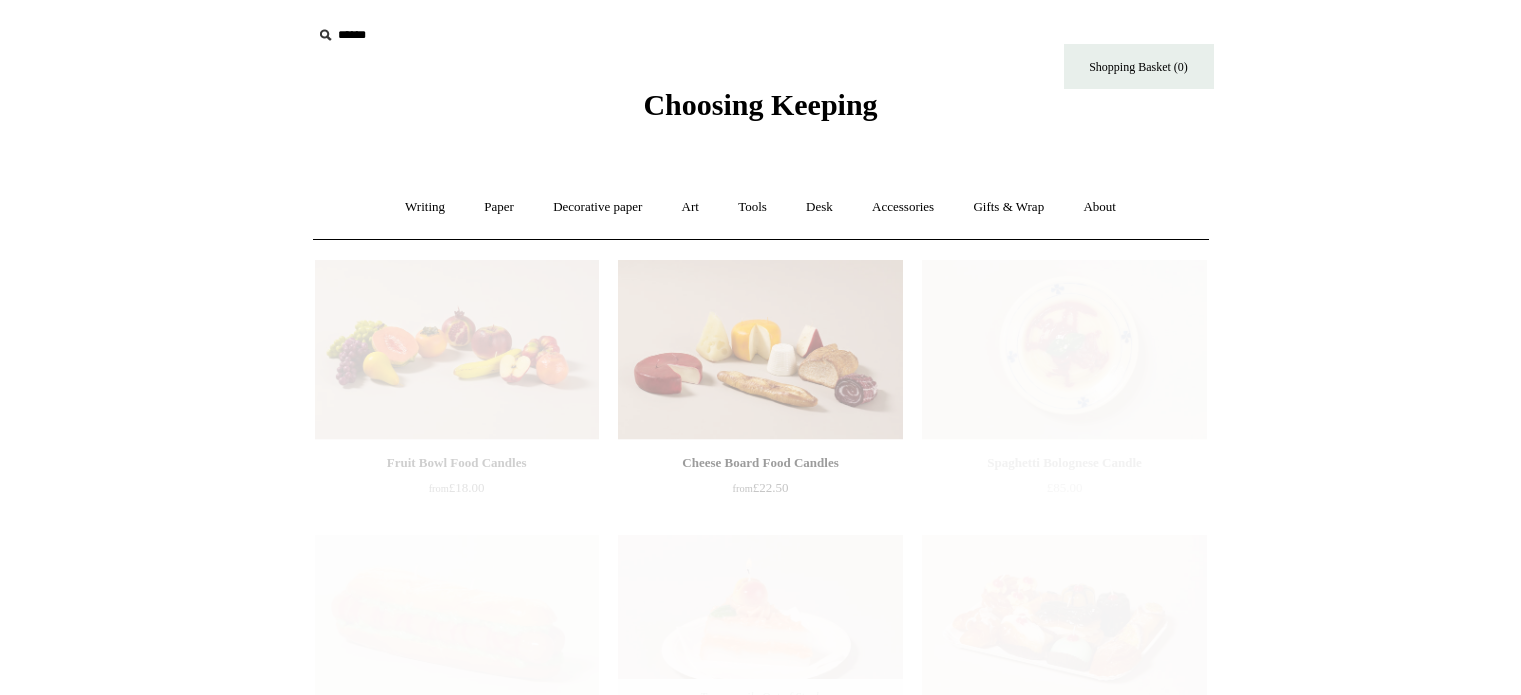 scroll, scrollTop: 0, scrollLeft: 0, axis: both 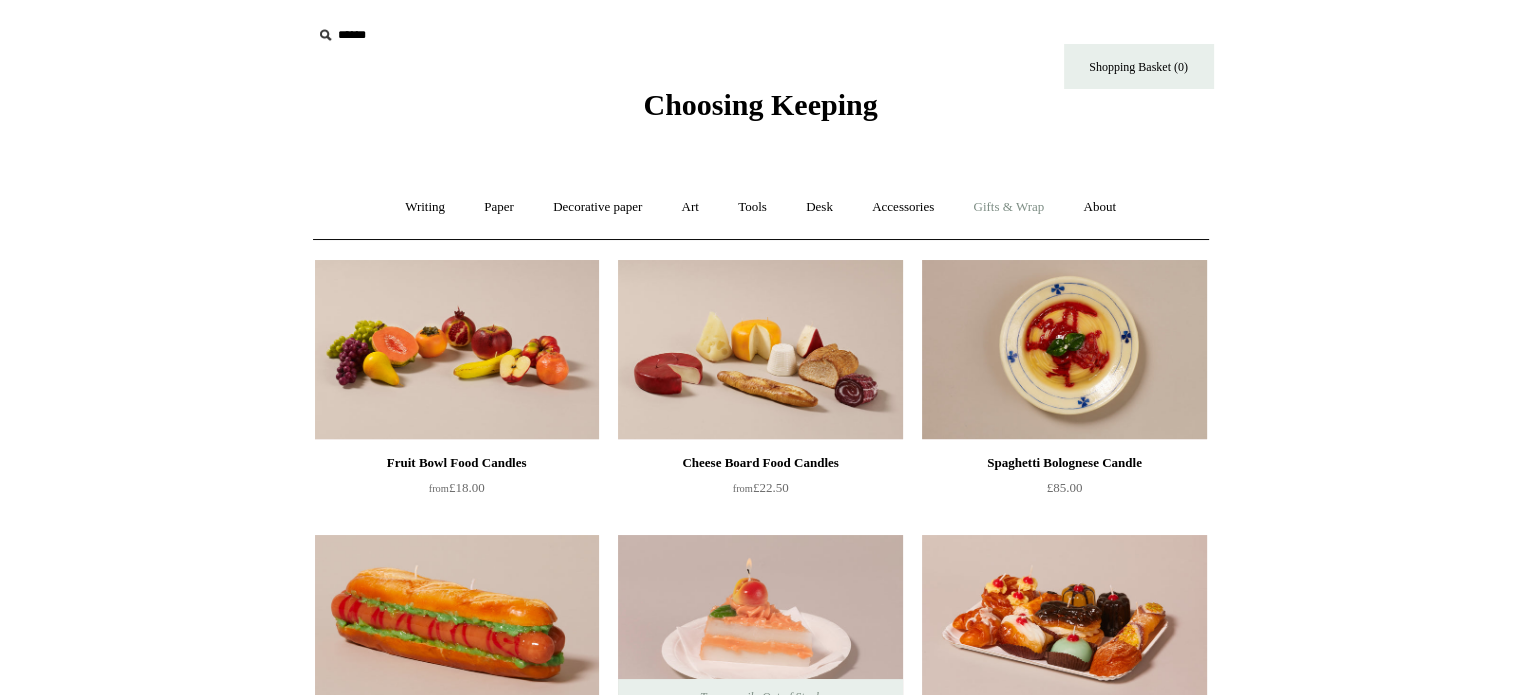 click on "Gifts & Wrap +" at bounding box center (1008, 207) 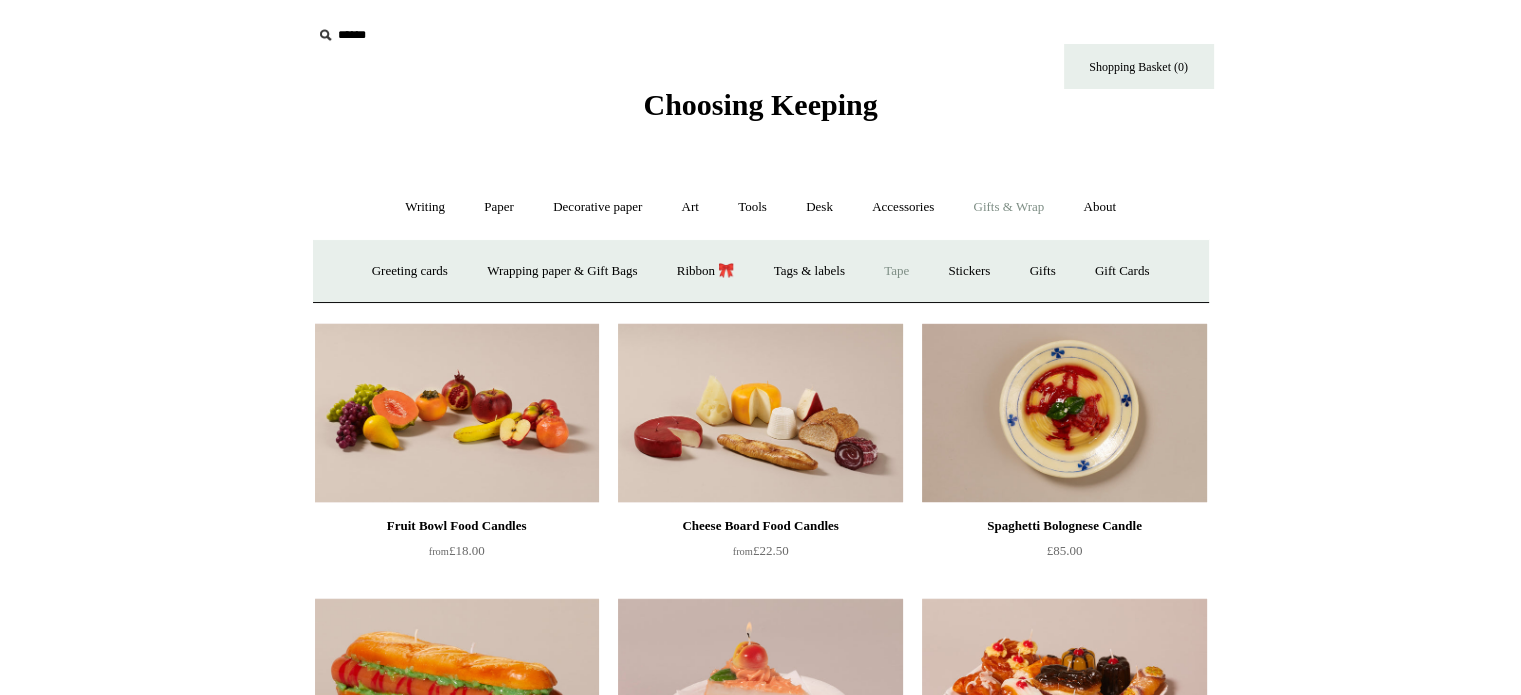 click on "Tape" at bounding box center [896, 271] 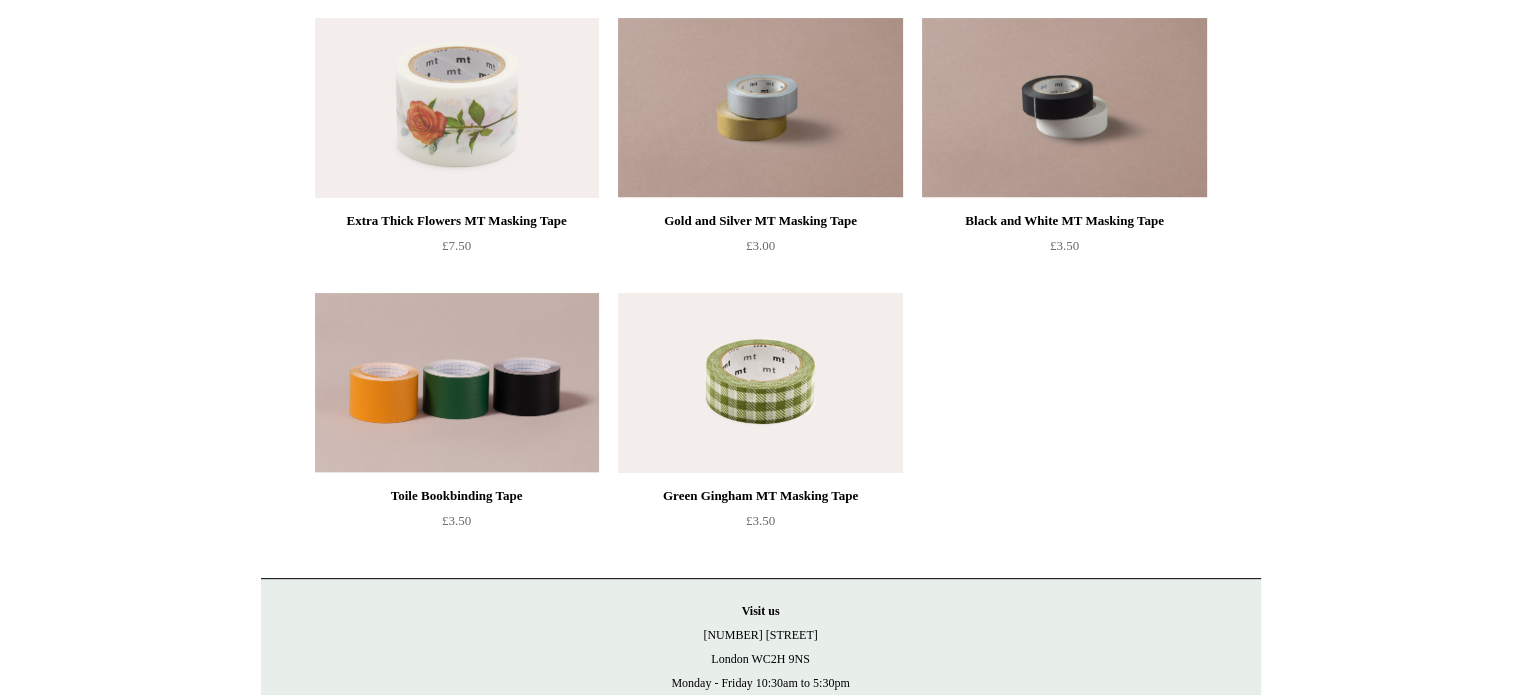 scroll, scrollTop: 520, scrollLeft: 0, axis: vertical 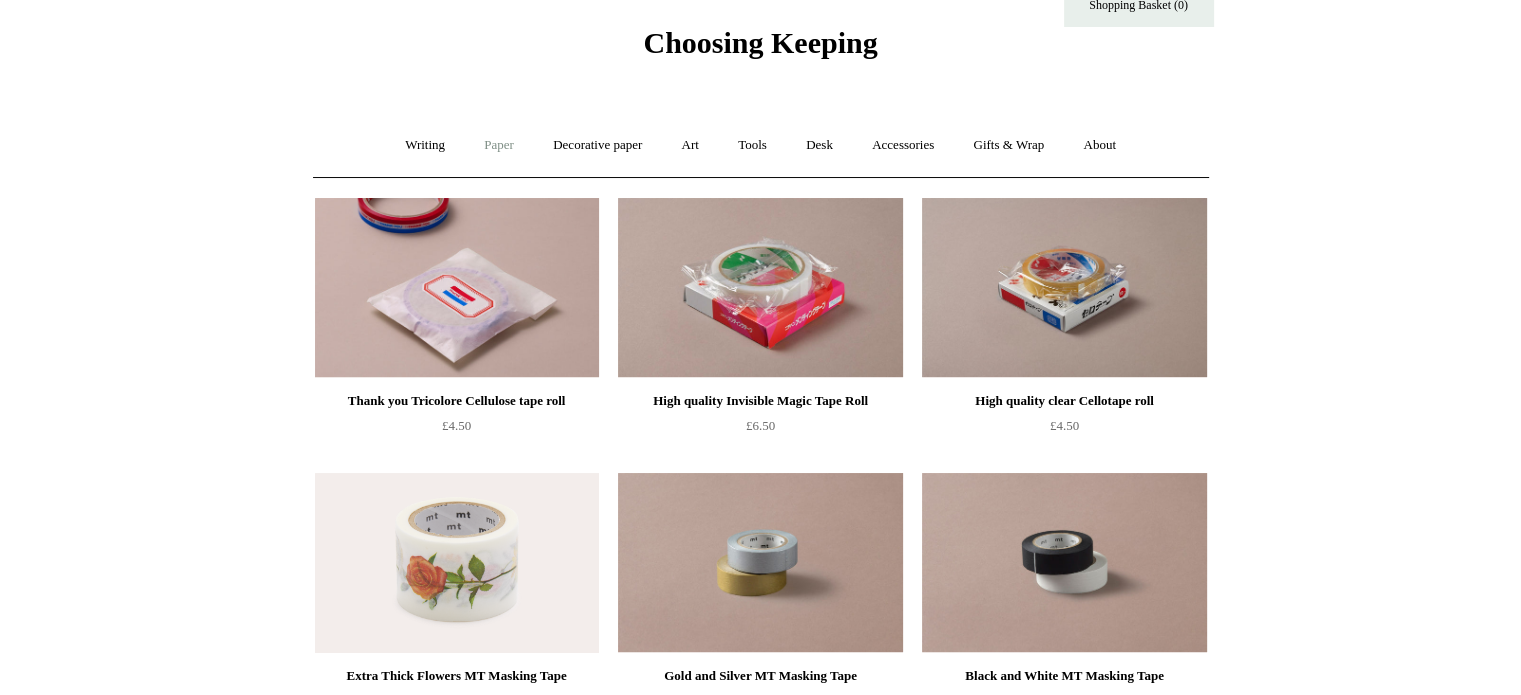 click on "Paper +" at bounding box center (499, 145) 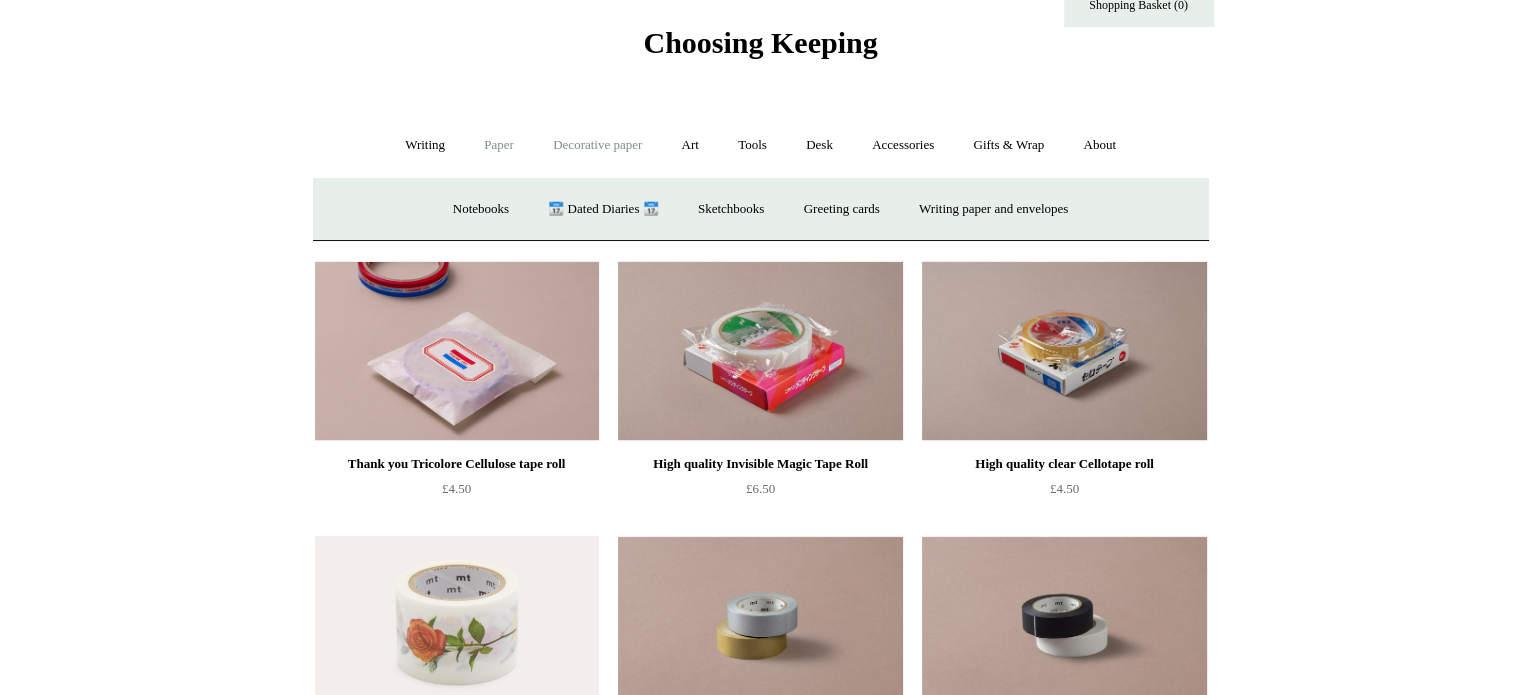 click on "Decorative paper +" at bounding box center (597, 145) 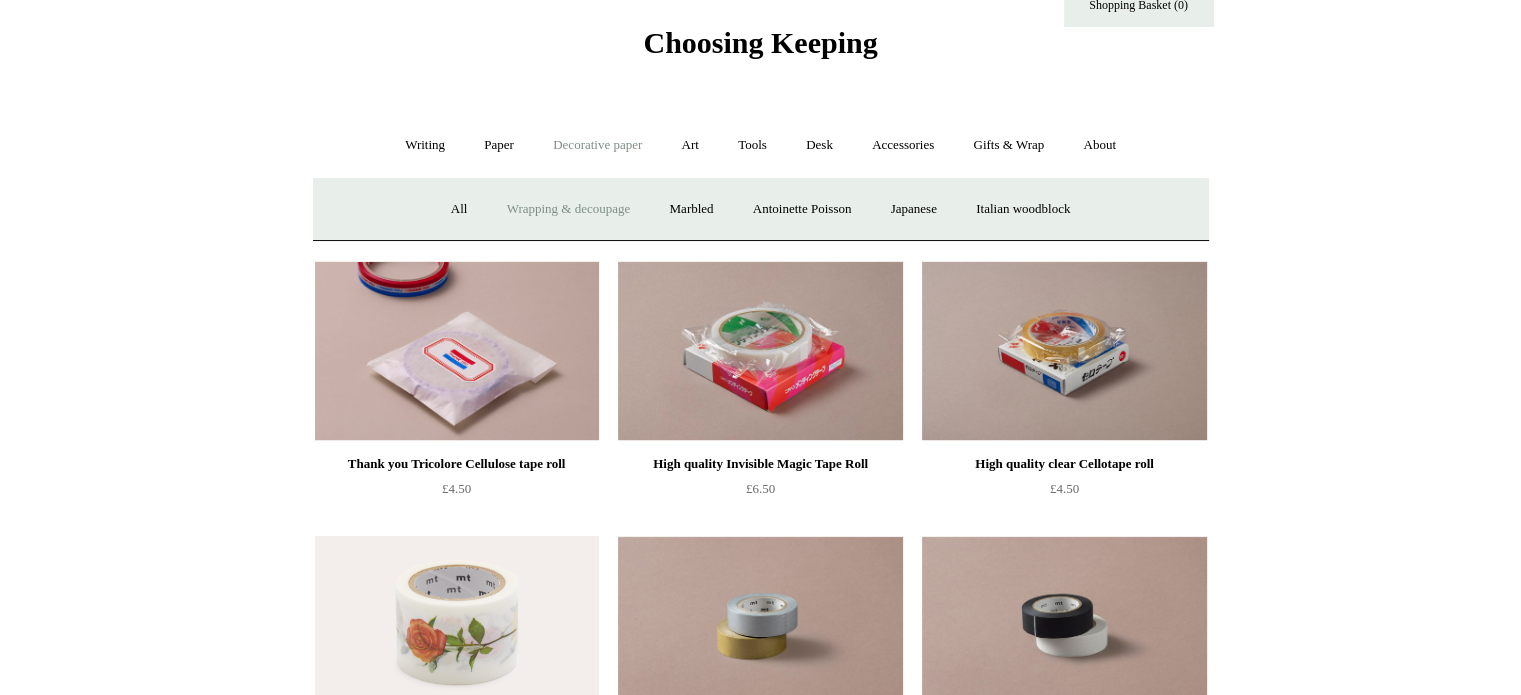 click on "Wrapping & decoupage" at bounding box center [569, 209] 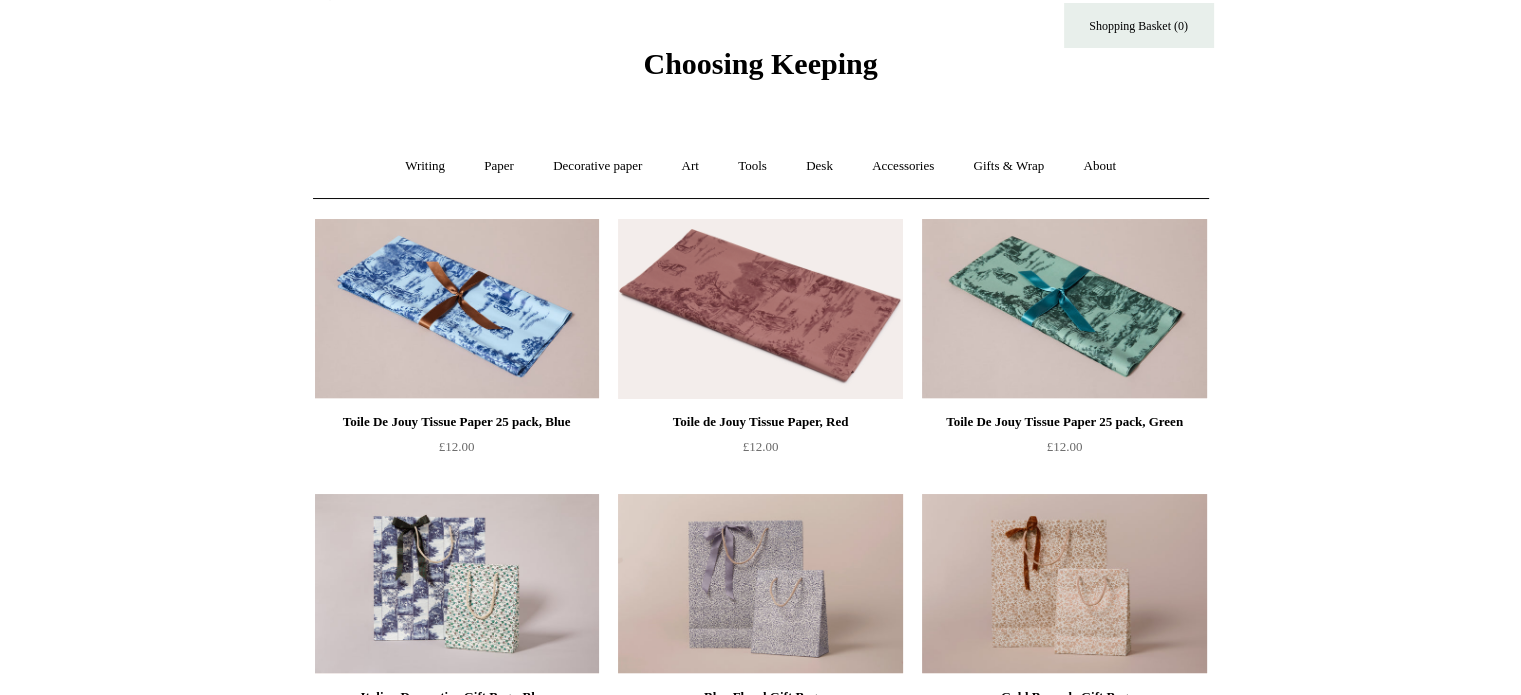 scroll, scrollTop: 40, scrollLeft: 0, axis: vertical 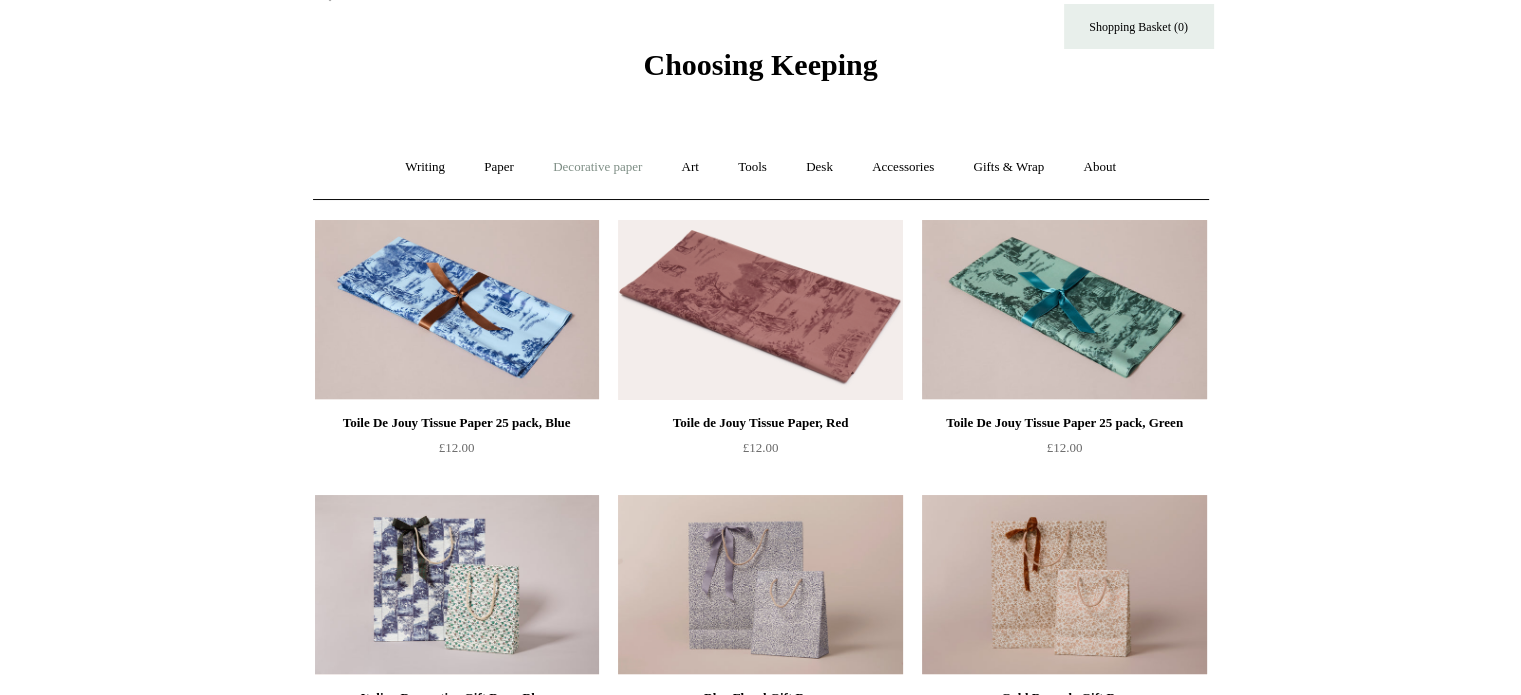 click on "Decorative paper +" at bounding box center [597, 167] 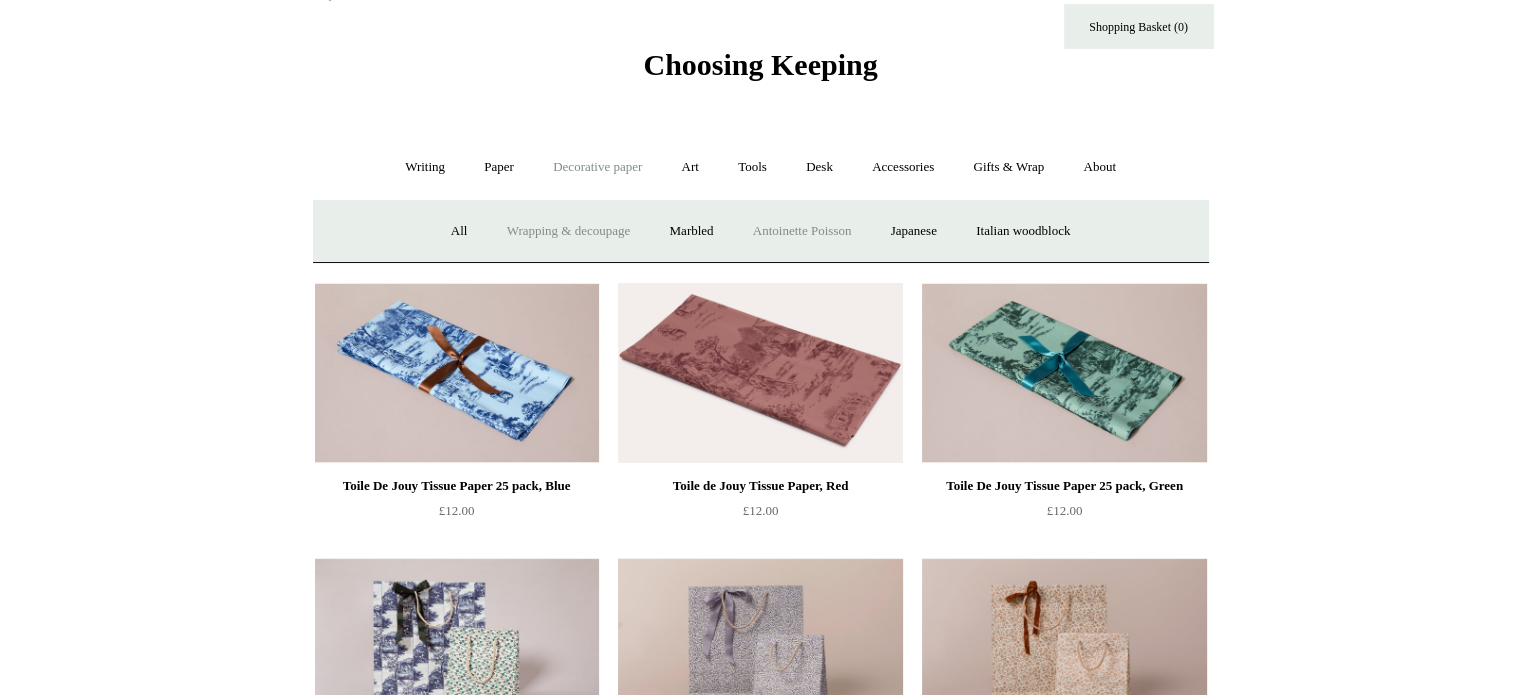 click on "Antoinette Poisson" at bounding box center [802, 231] 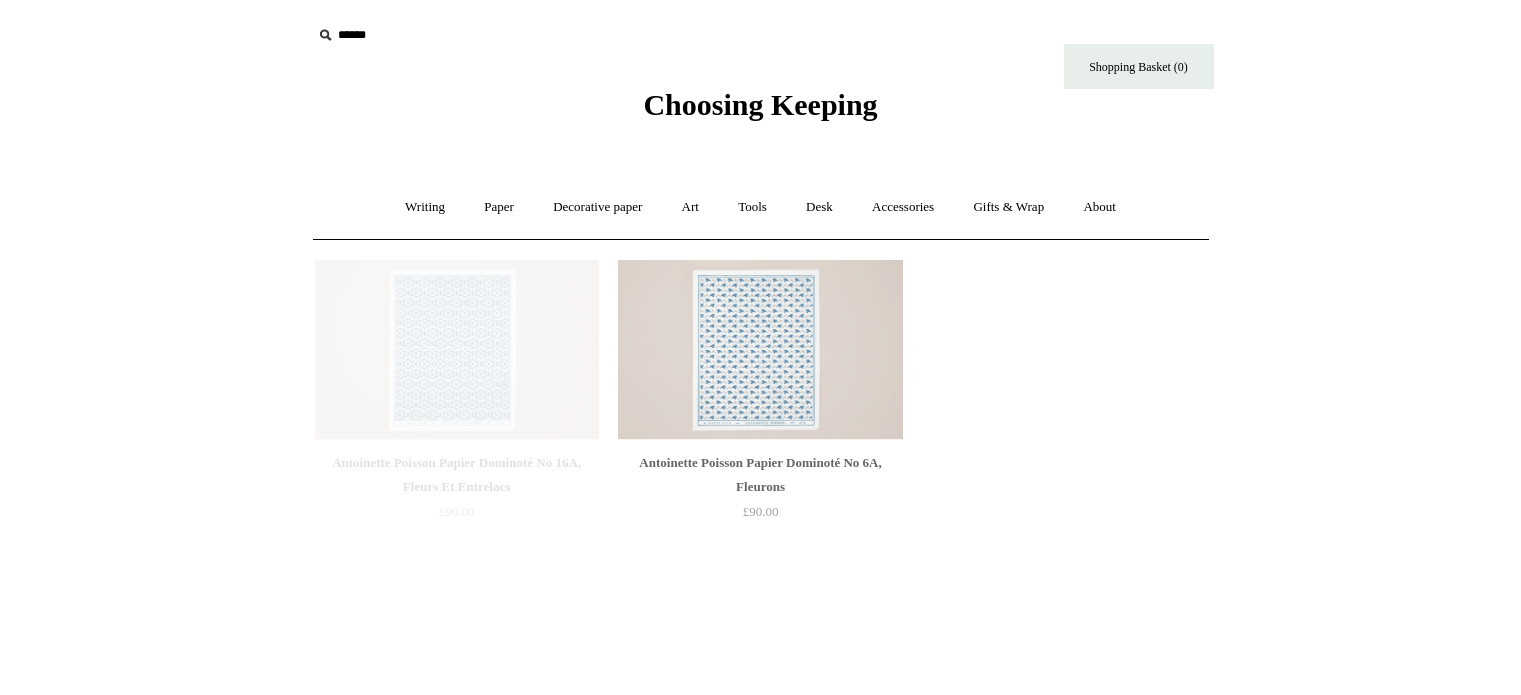 scroll, scrollTop: 0, scrollLeft: 0, axis: both 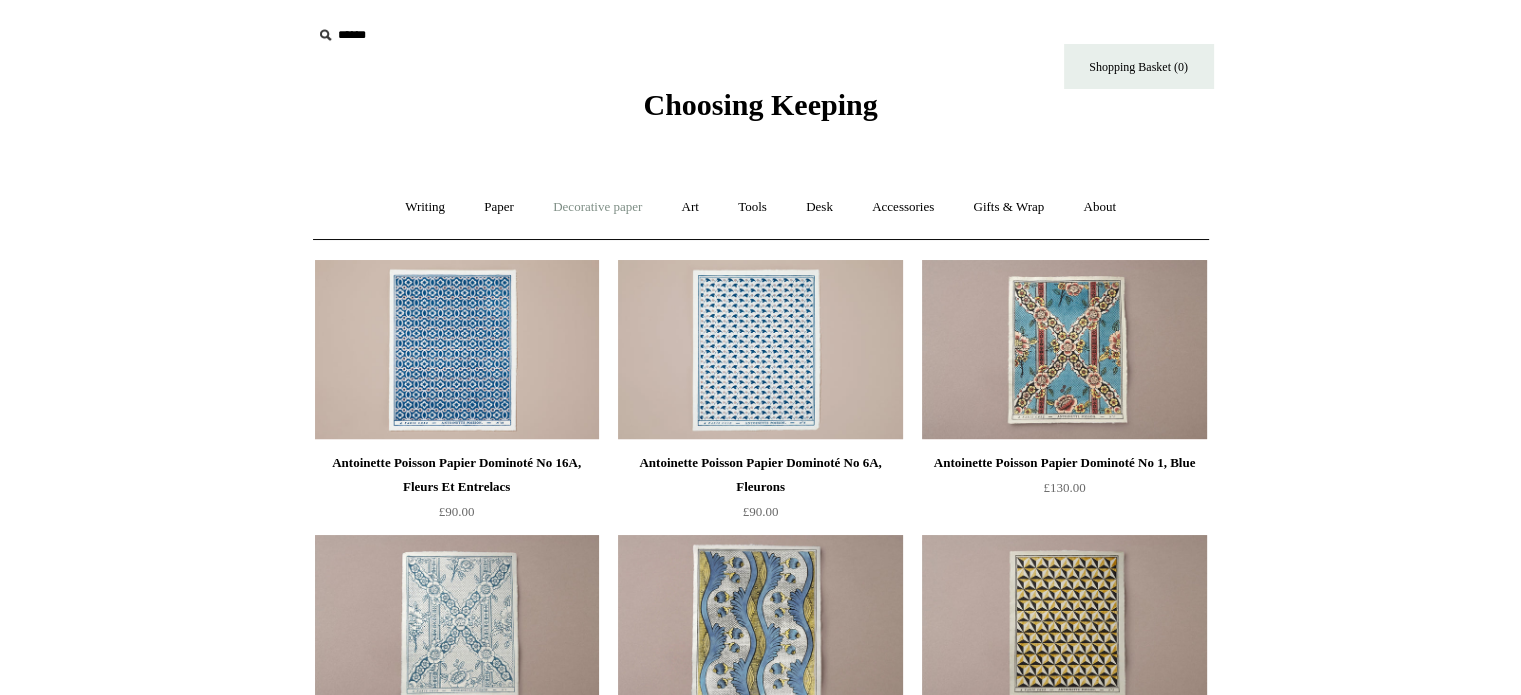click on "Decorative paper +" at bounding box center (597, 207) 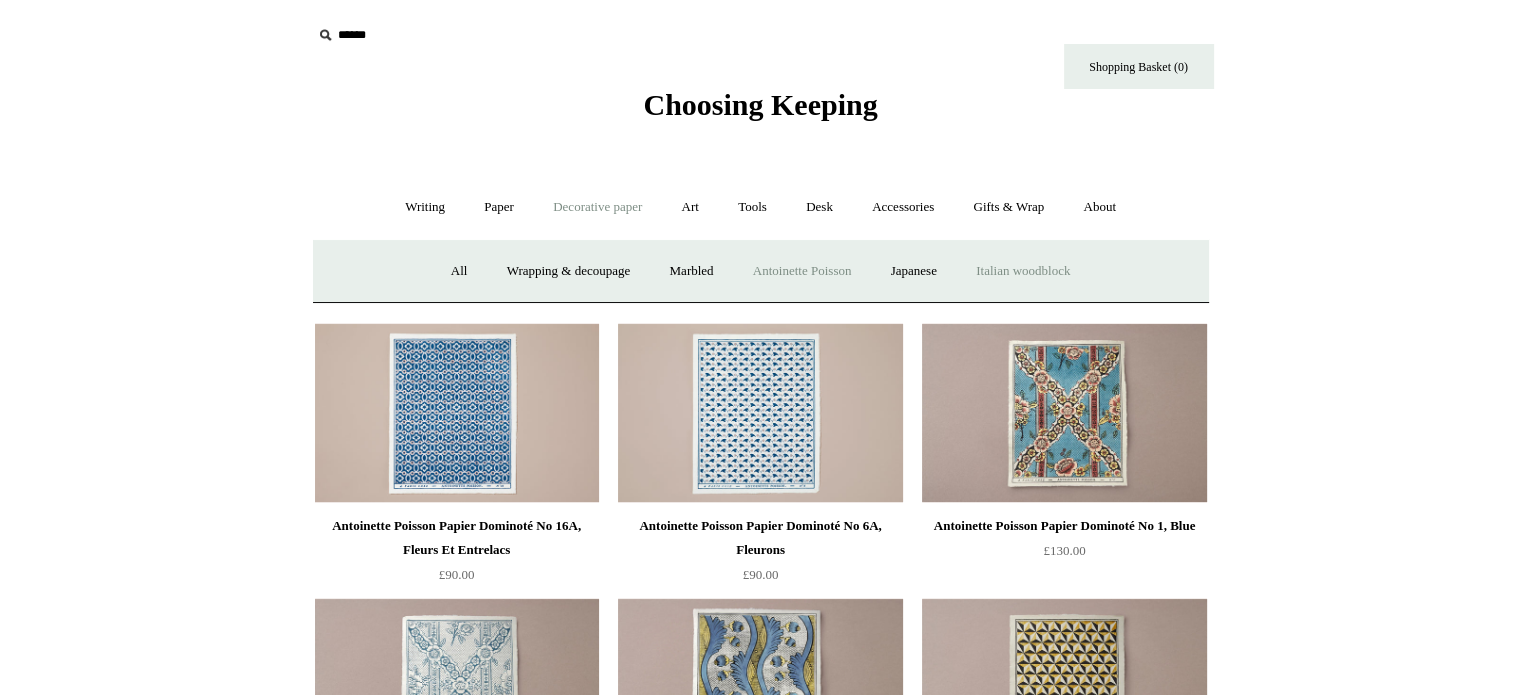 click on "Italian woodblock" at bounding box center [1023, 271] 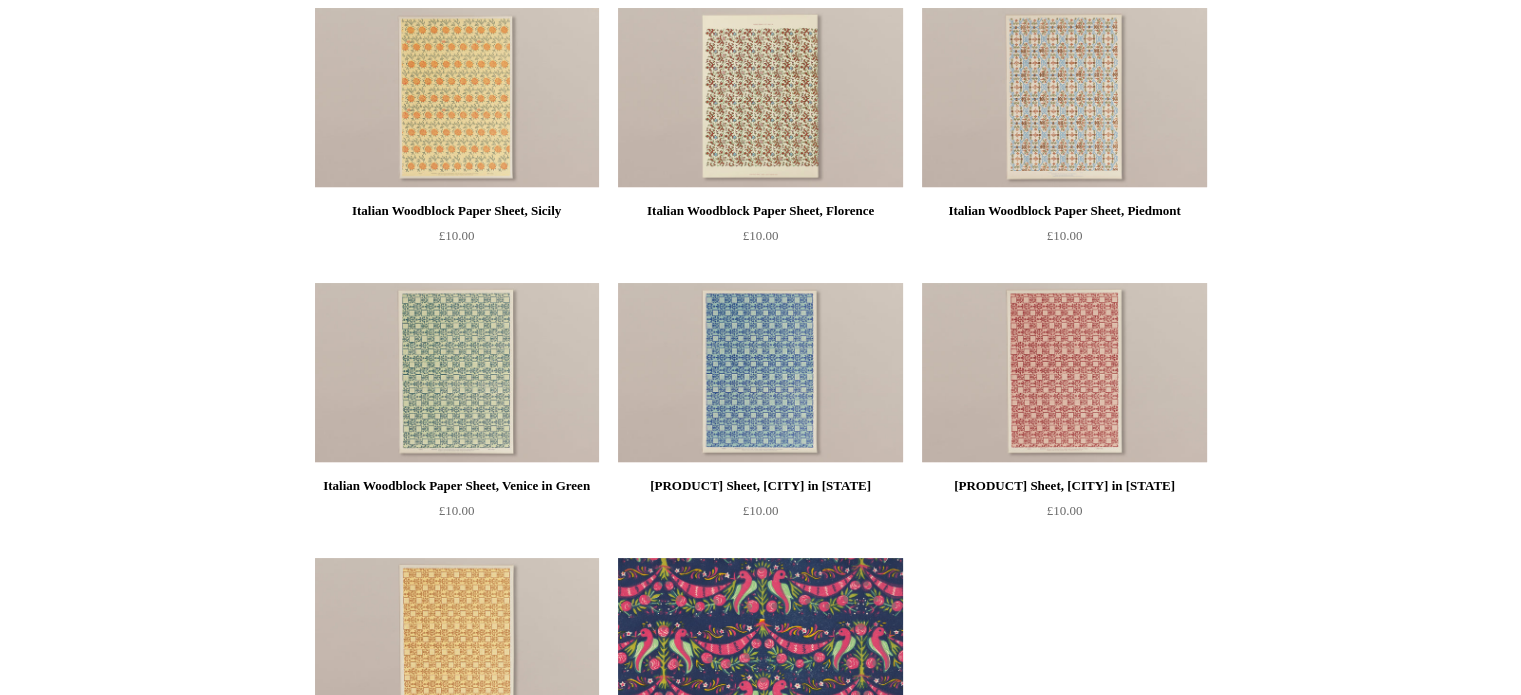 scroll, scrollTop: 320, scrollLeft: 0, axis: vertical 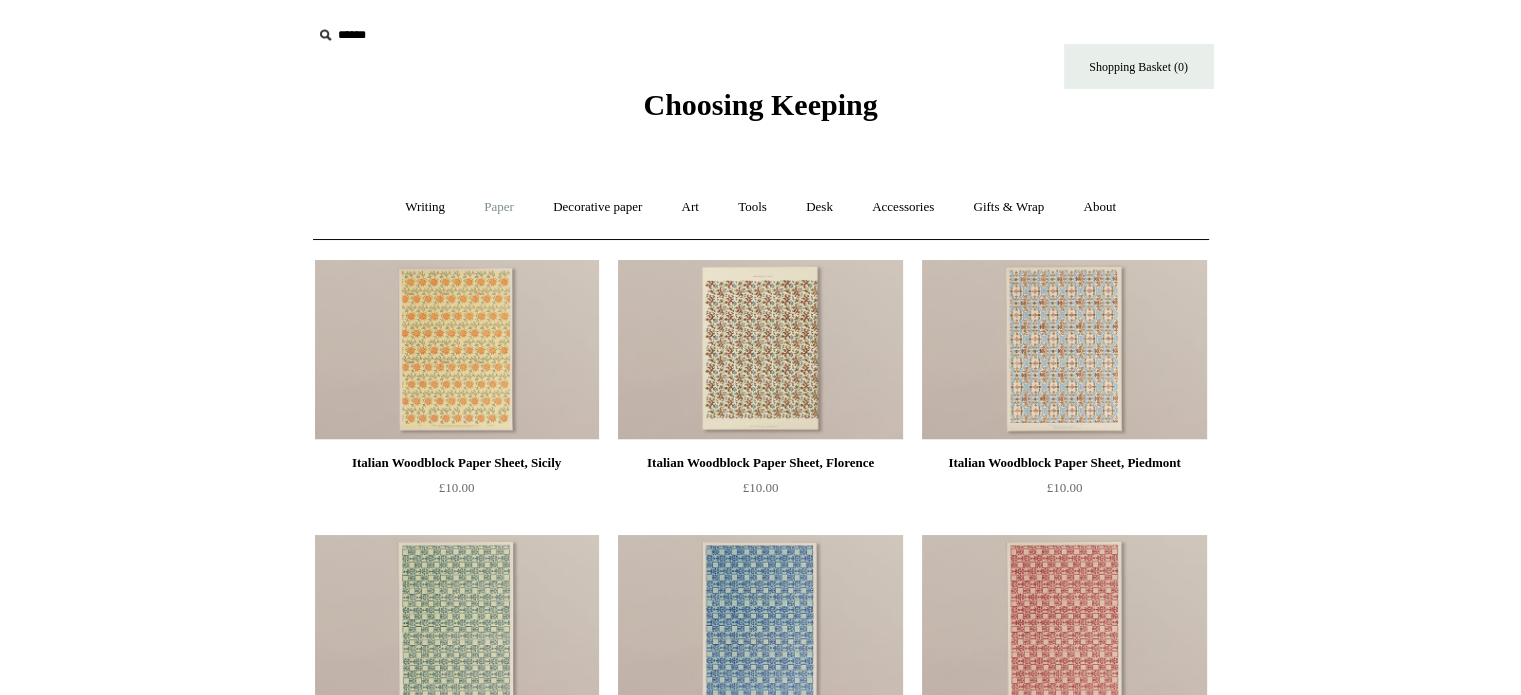 click on "Paper +" at bounding box center (499, 207) 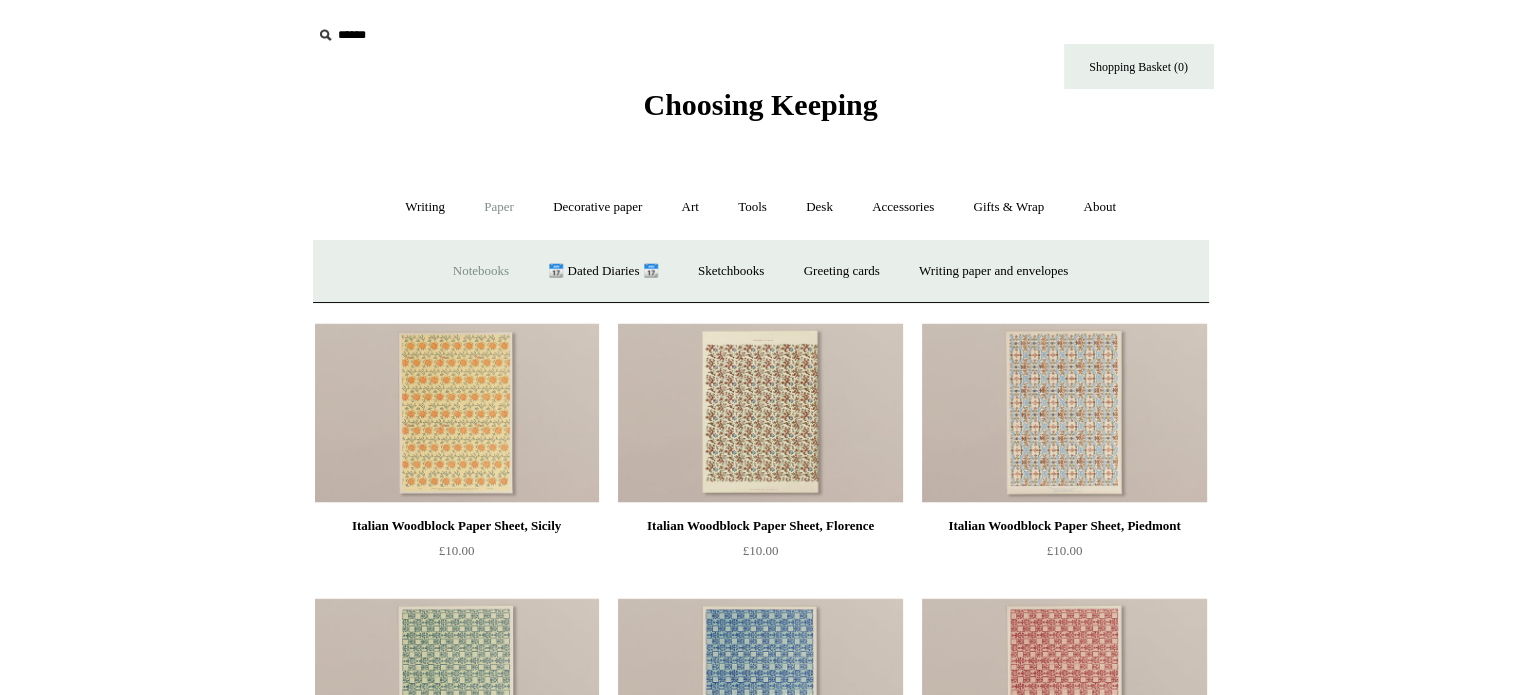 click on "Notebooks +" at bounding box center [481, 271] 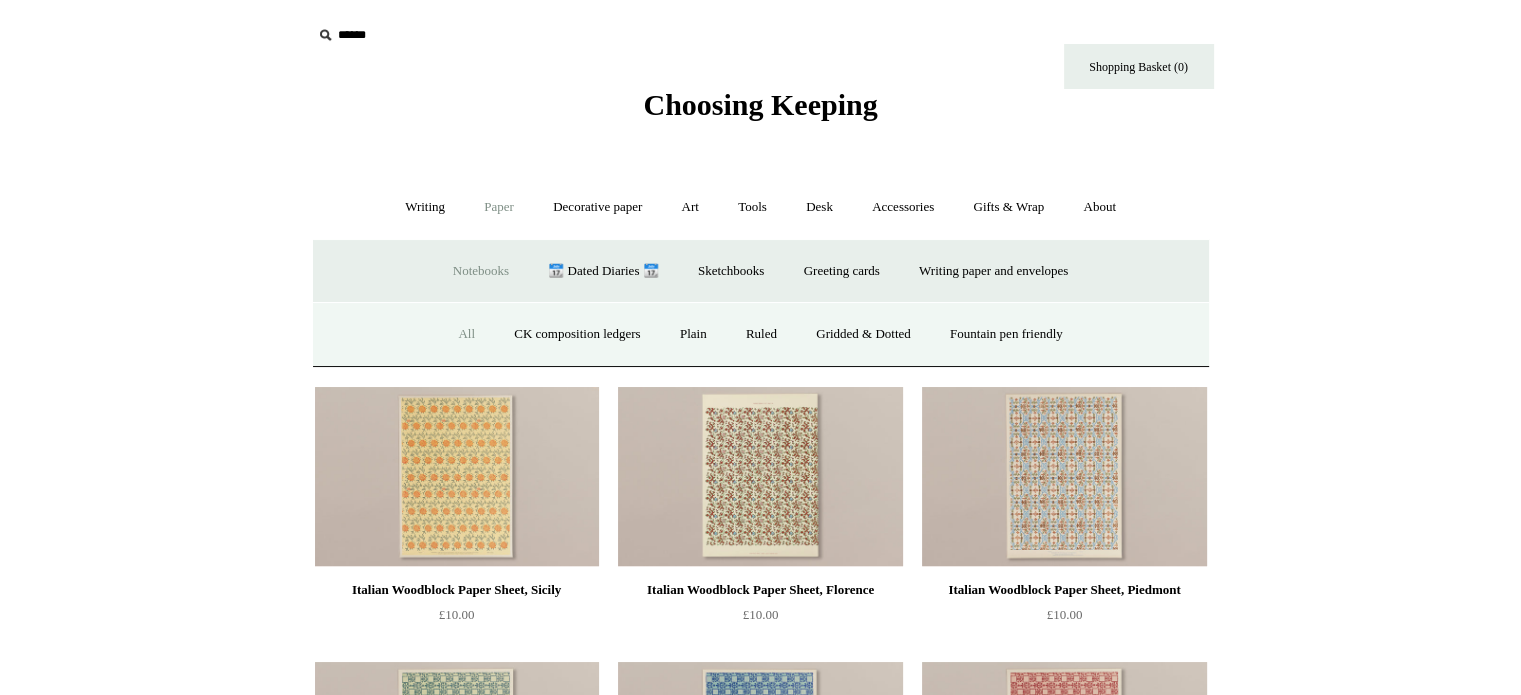 click on "All" at bounding box center (466, 334) 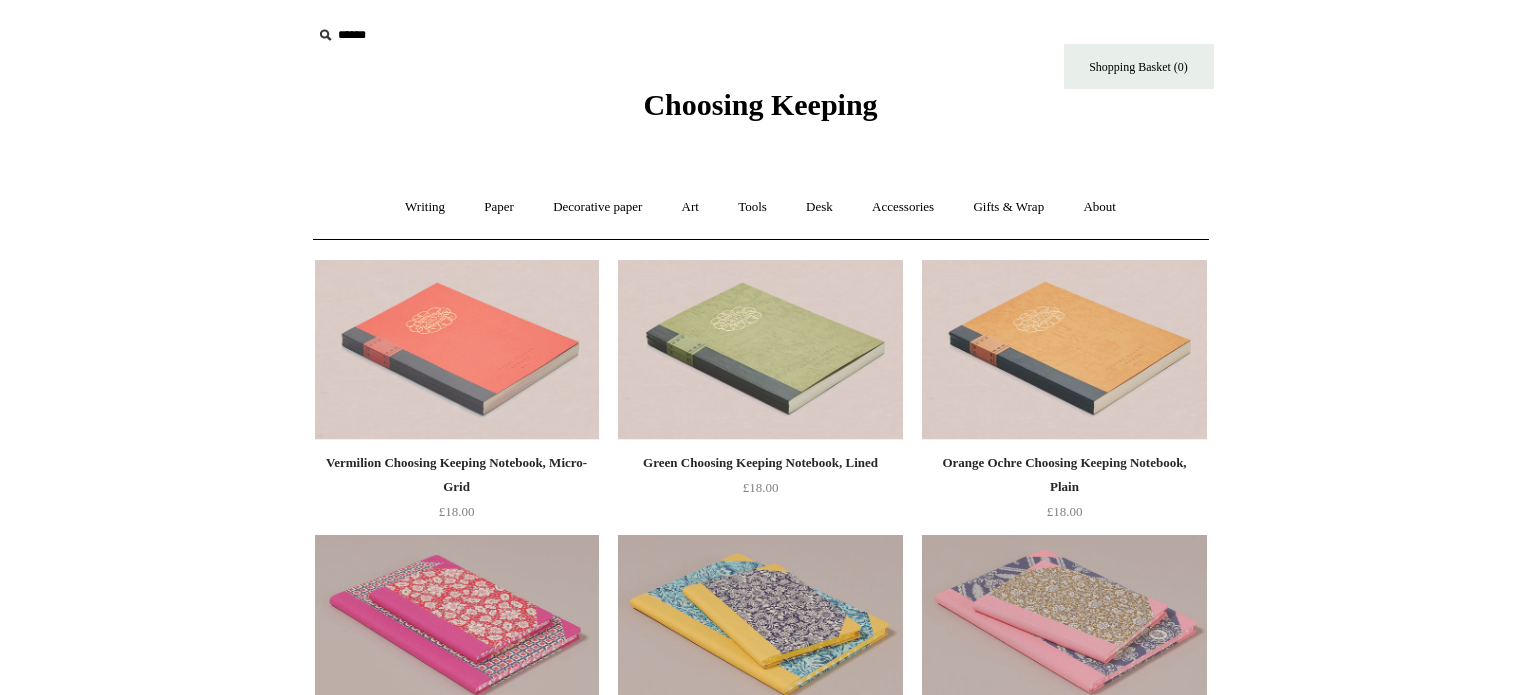 scroll, scrollTop: 0, scrollLeft: 0, axis: both 